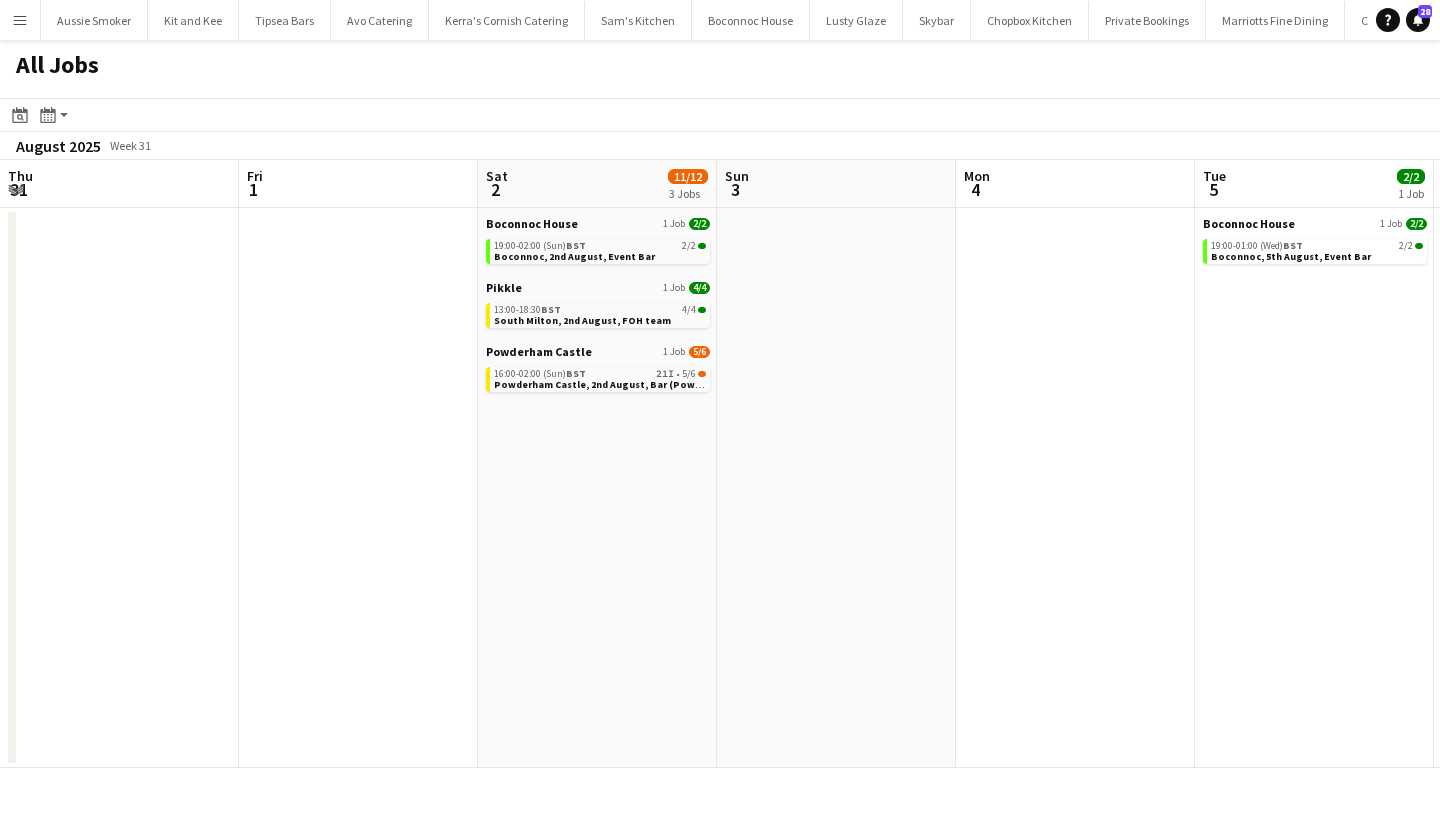 scroll, scrollTop: 0, scrollLeft: 0, axis: both 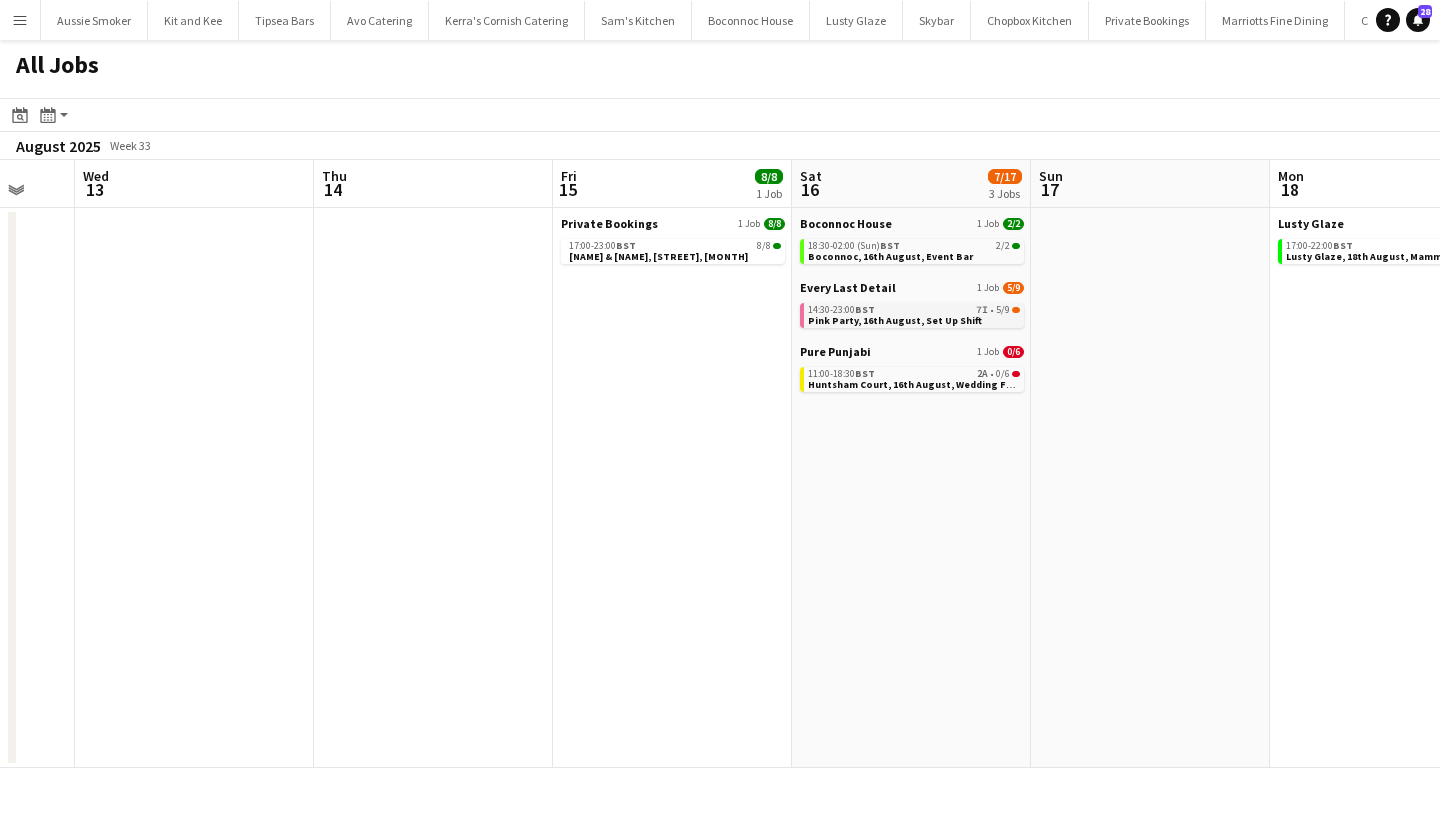 click on "Pink Party, 16th August, Set Up Shift" at bounding box center [895, 320] 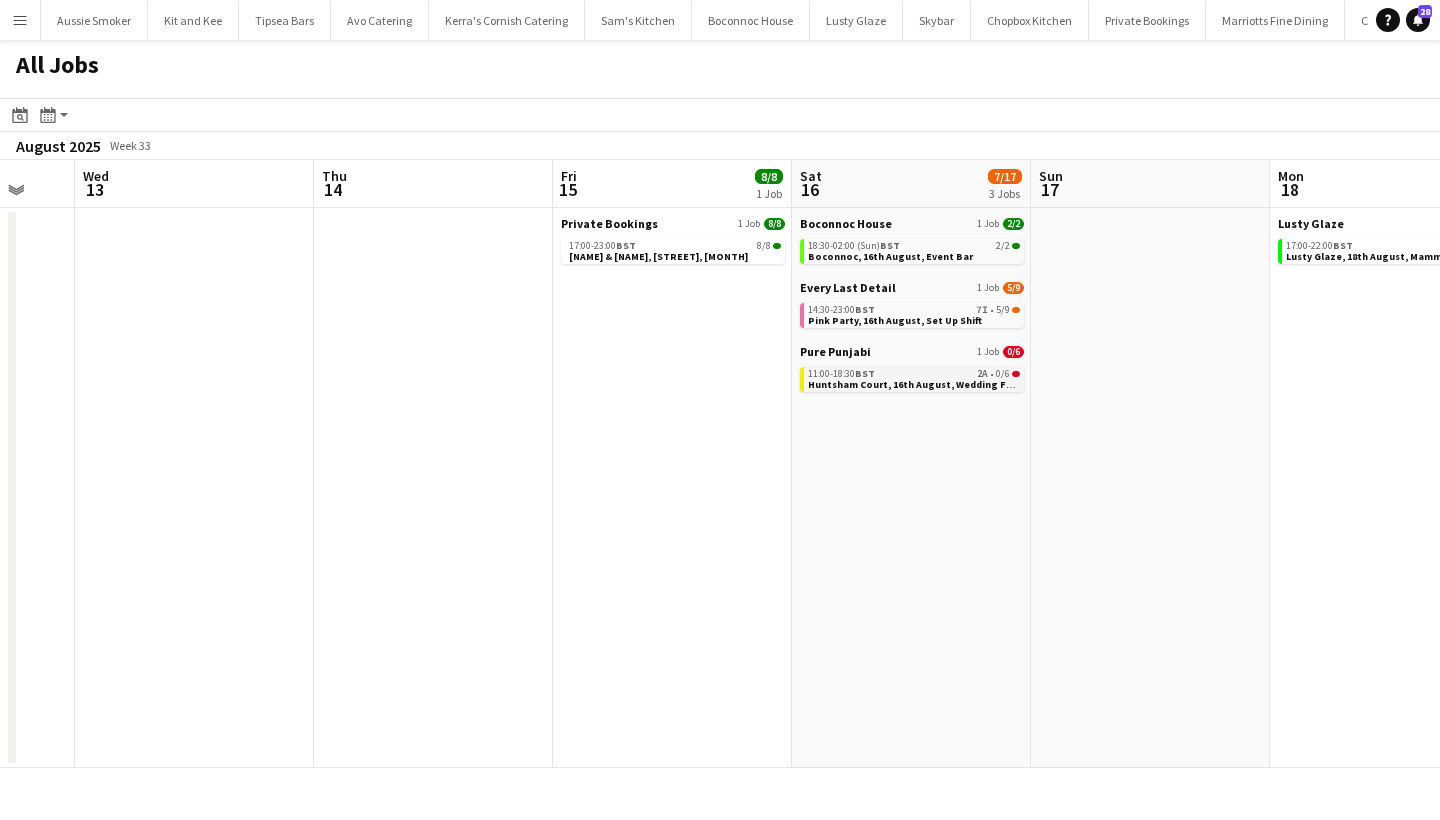 click on "Huntsham Court, 16th August, Wedding FOH" at bounding box center [914, 384] 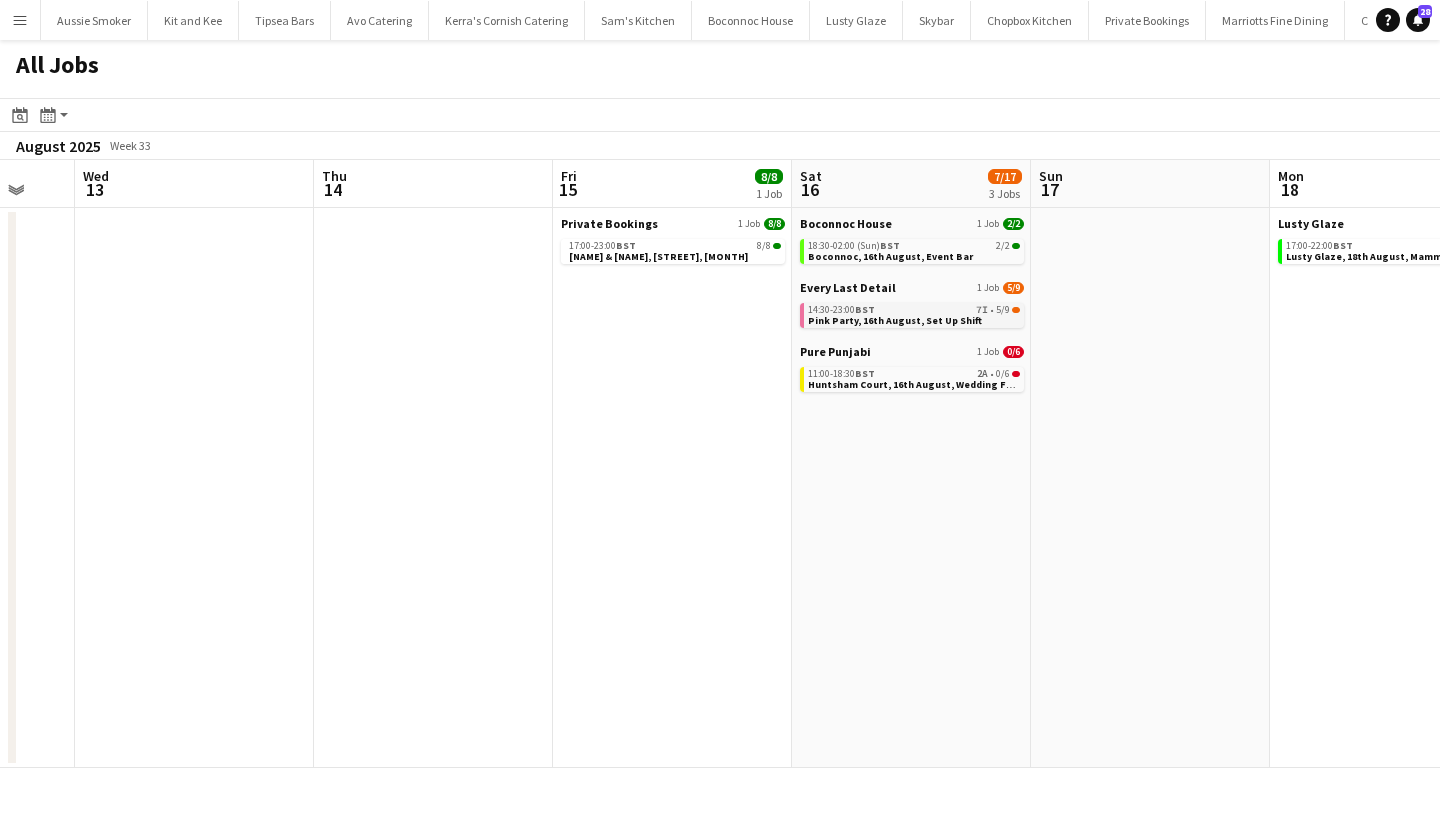 click on "Pink Party, 16th August, Set Up Shift" at bounding box center [895, 320] 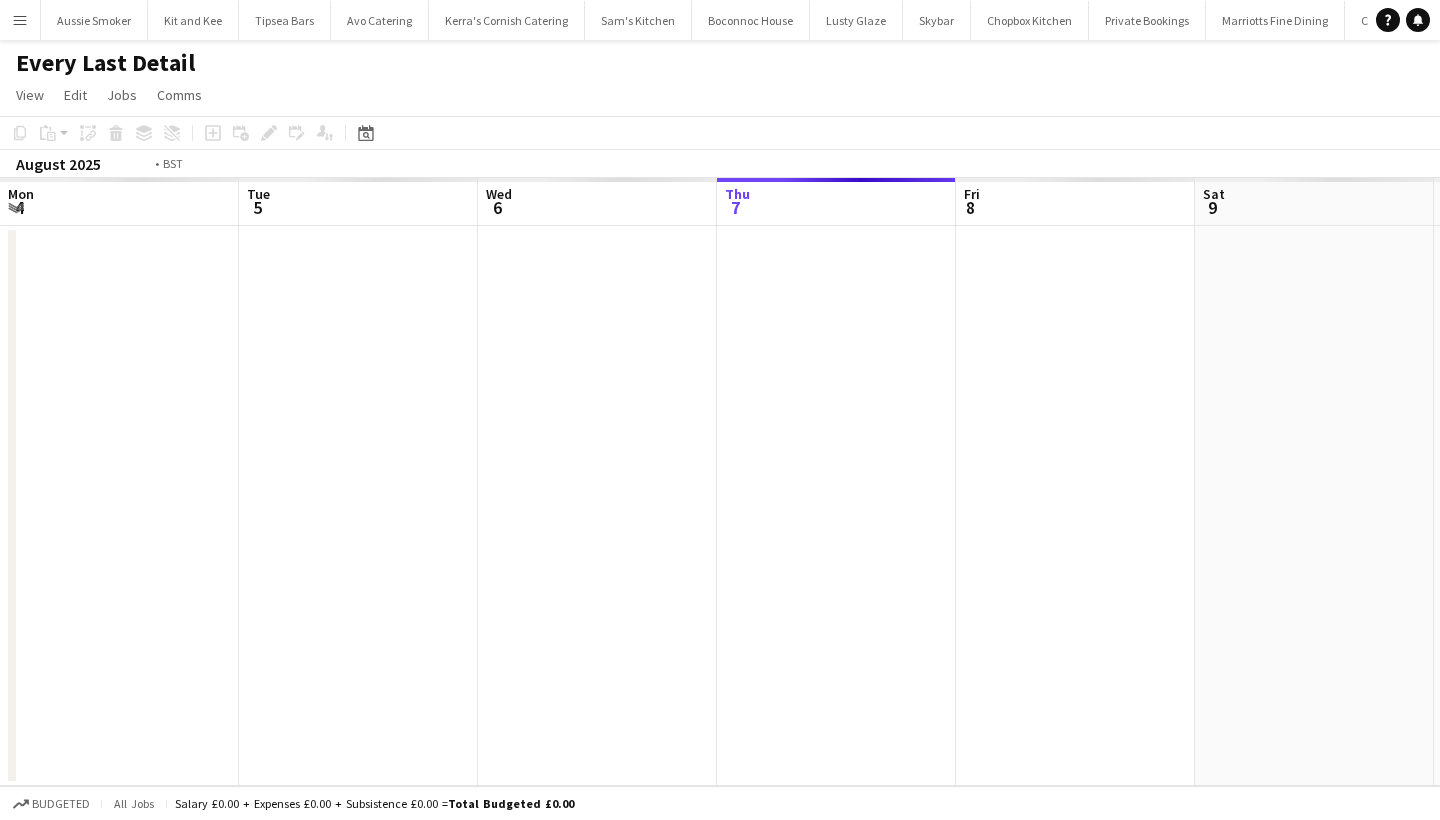 scroll, scrollTop: 0, scrollLeft: 0, axis: both 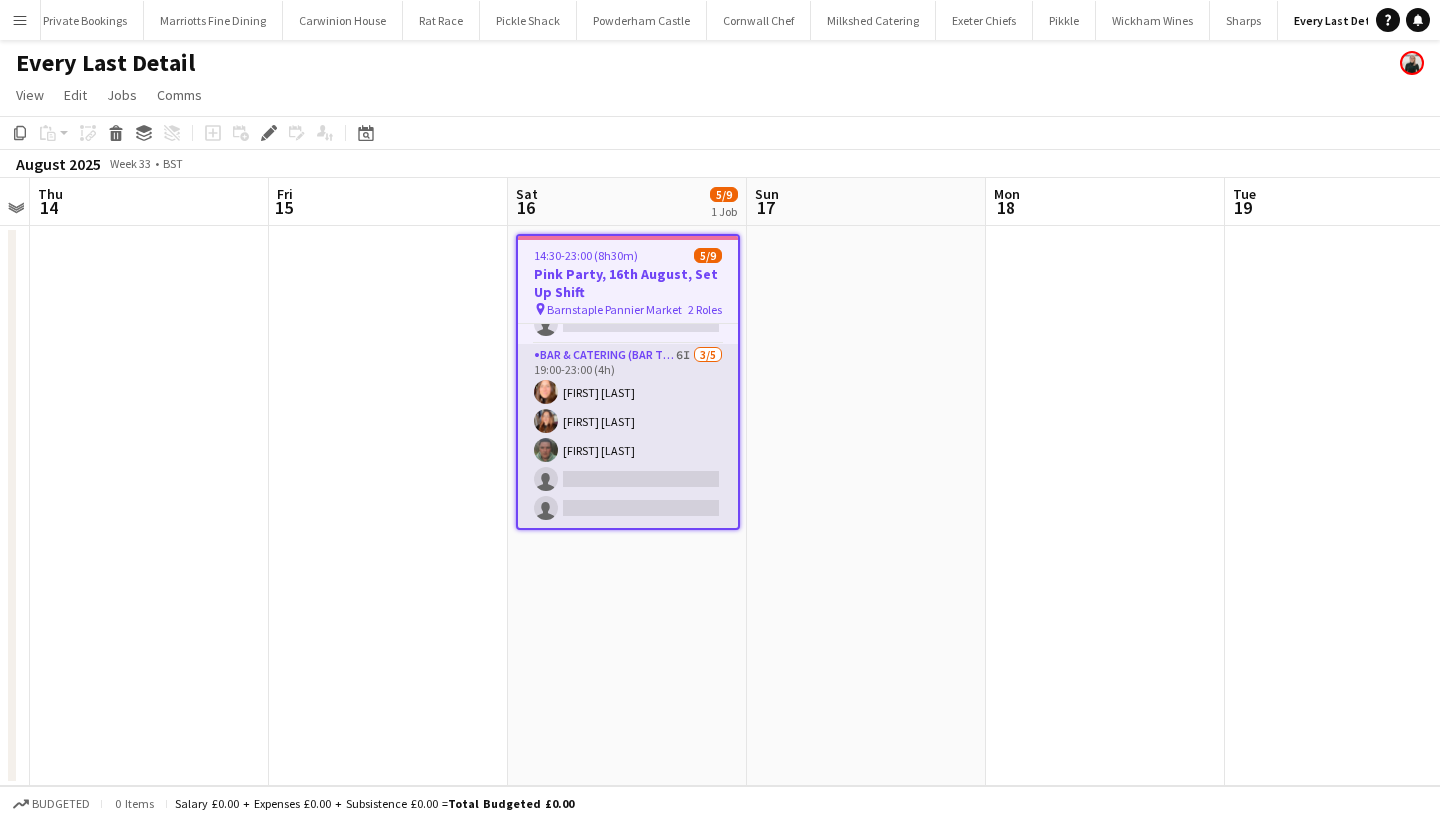 click on "Bar & Catering (Bar Tender)   6I   3/5   19:00-23:00 (4h)
Andrea Smale Anna Worms Rebecca Robson
single-neutral-actions
single-neutral-actions" at bounding box center (628, 436) 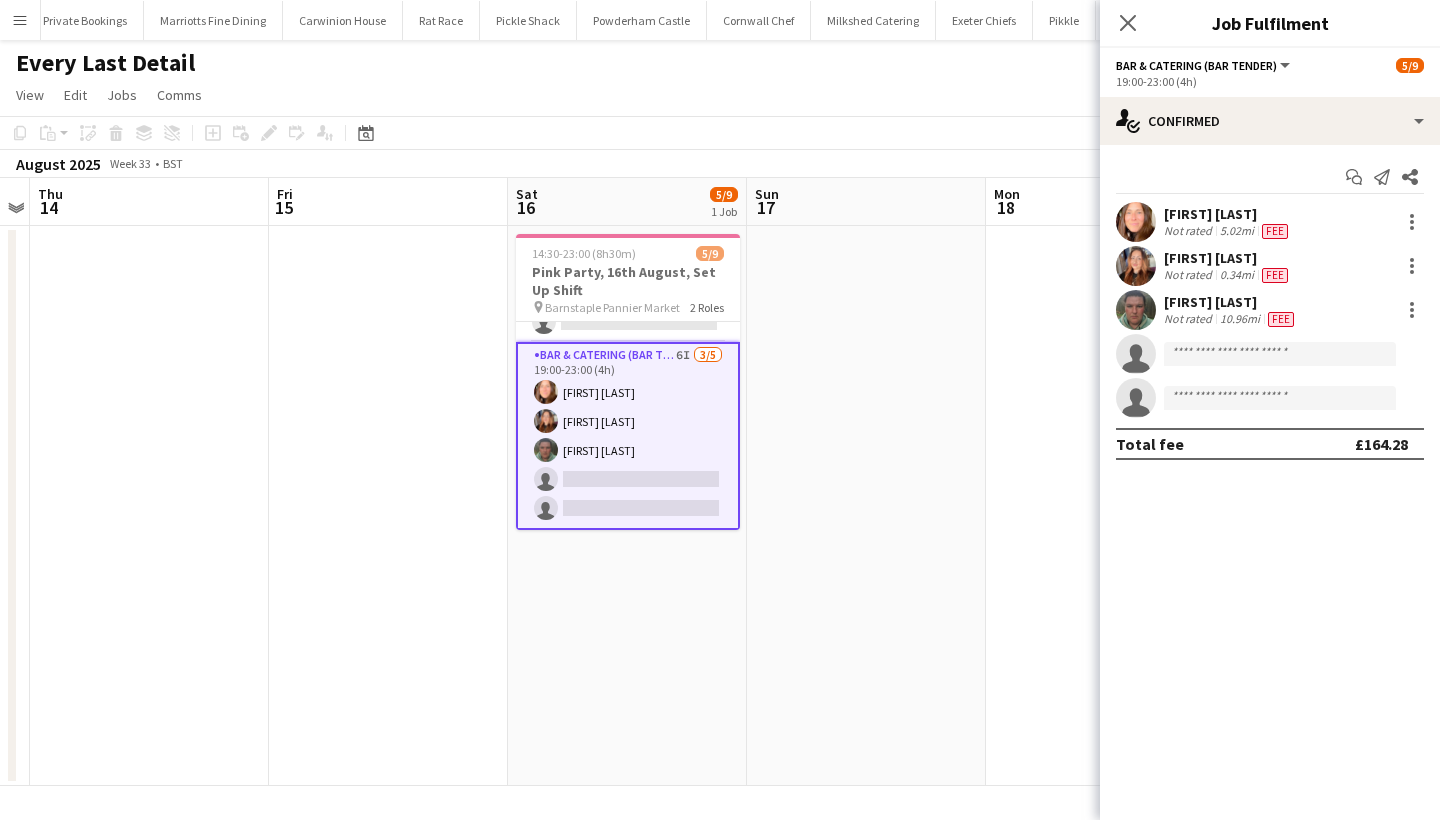click on "Anna Worms" at bounding box center (1228, 258) 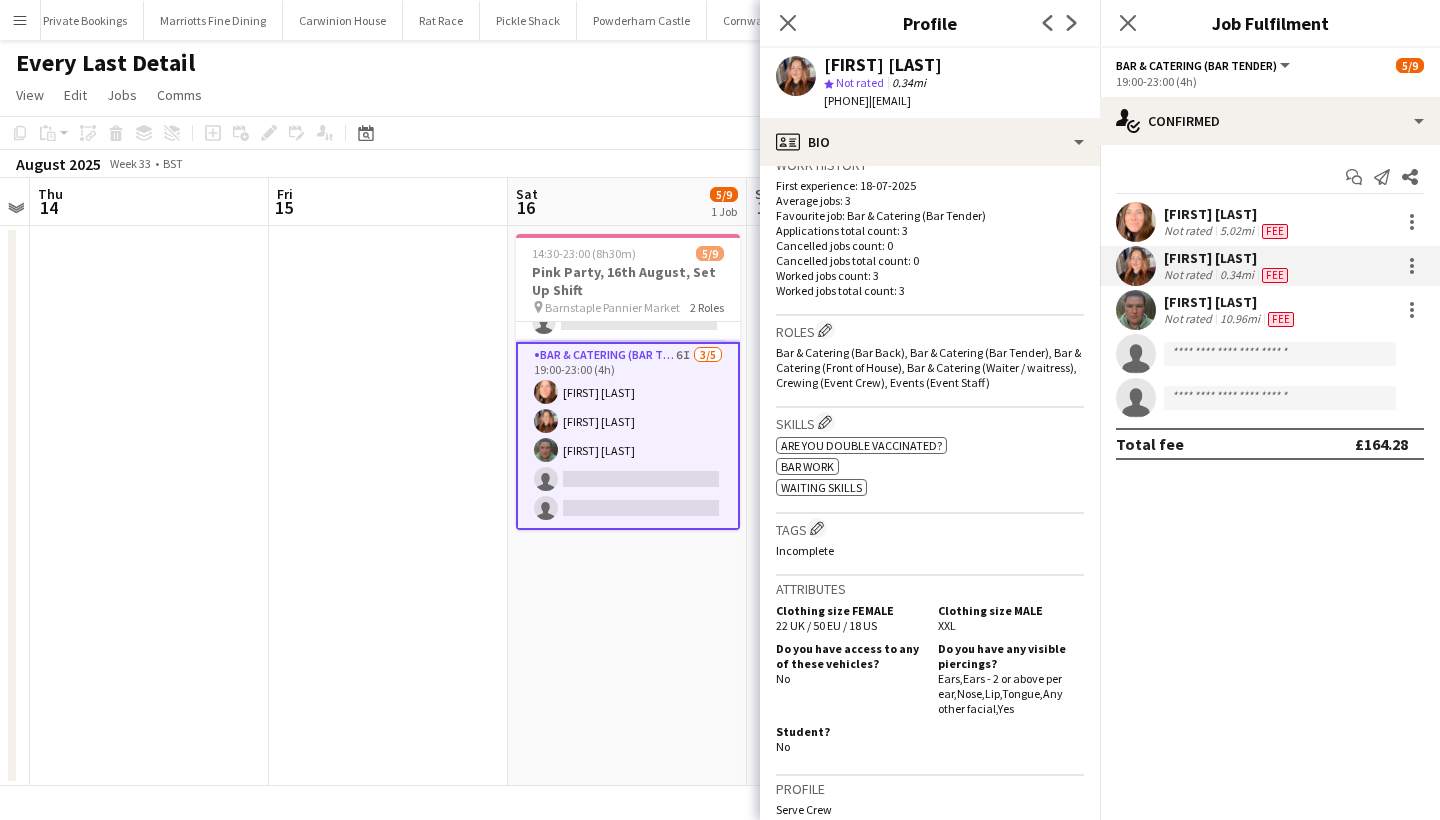 scroll, scrollTop: 513, scrollLeft: 0, axis: vertical 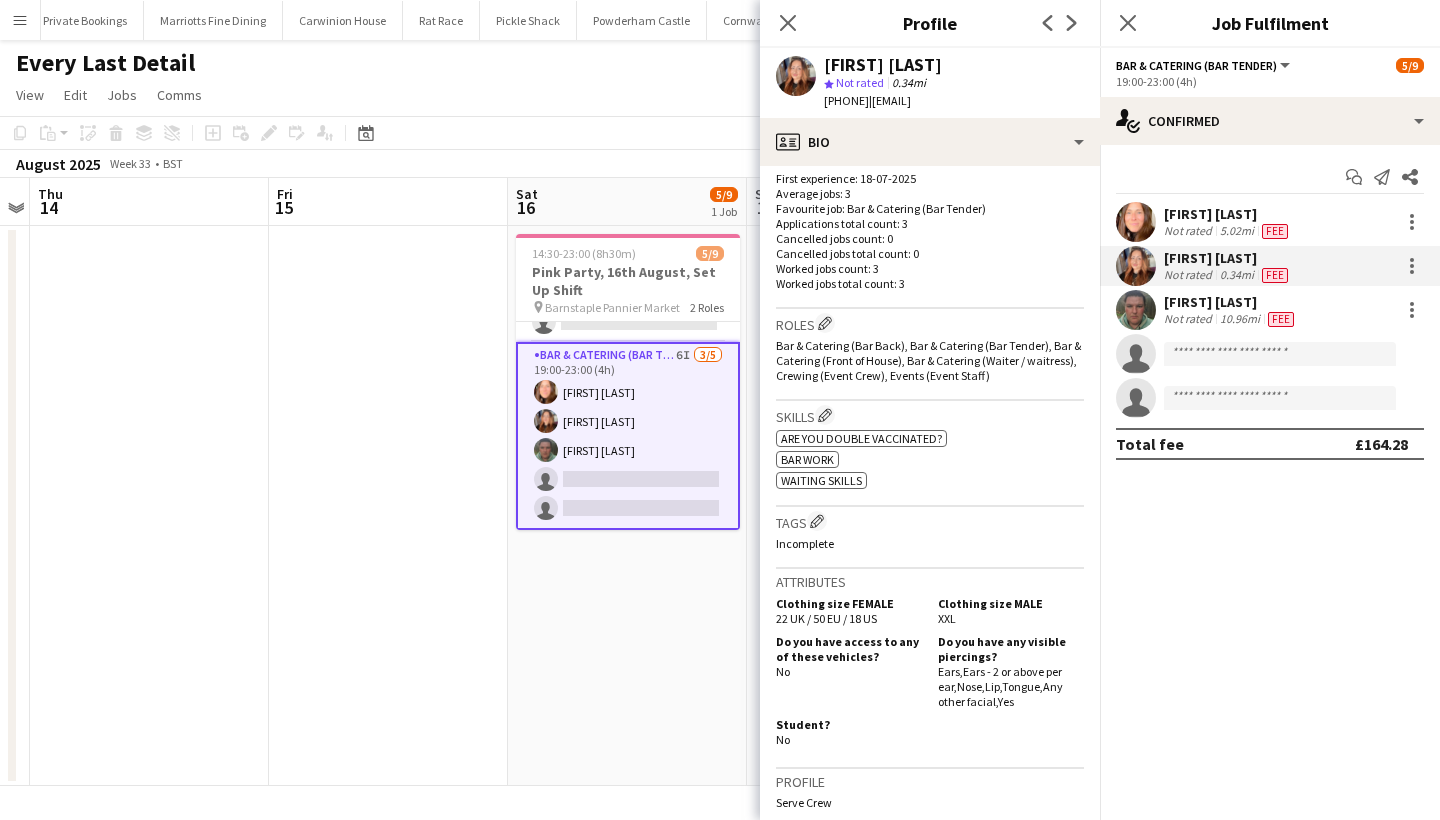click on "Anna Worms" at bounding box center (1228, 258) 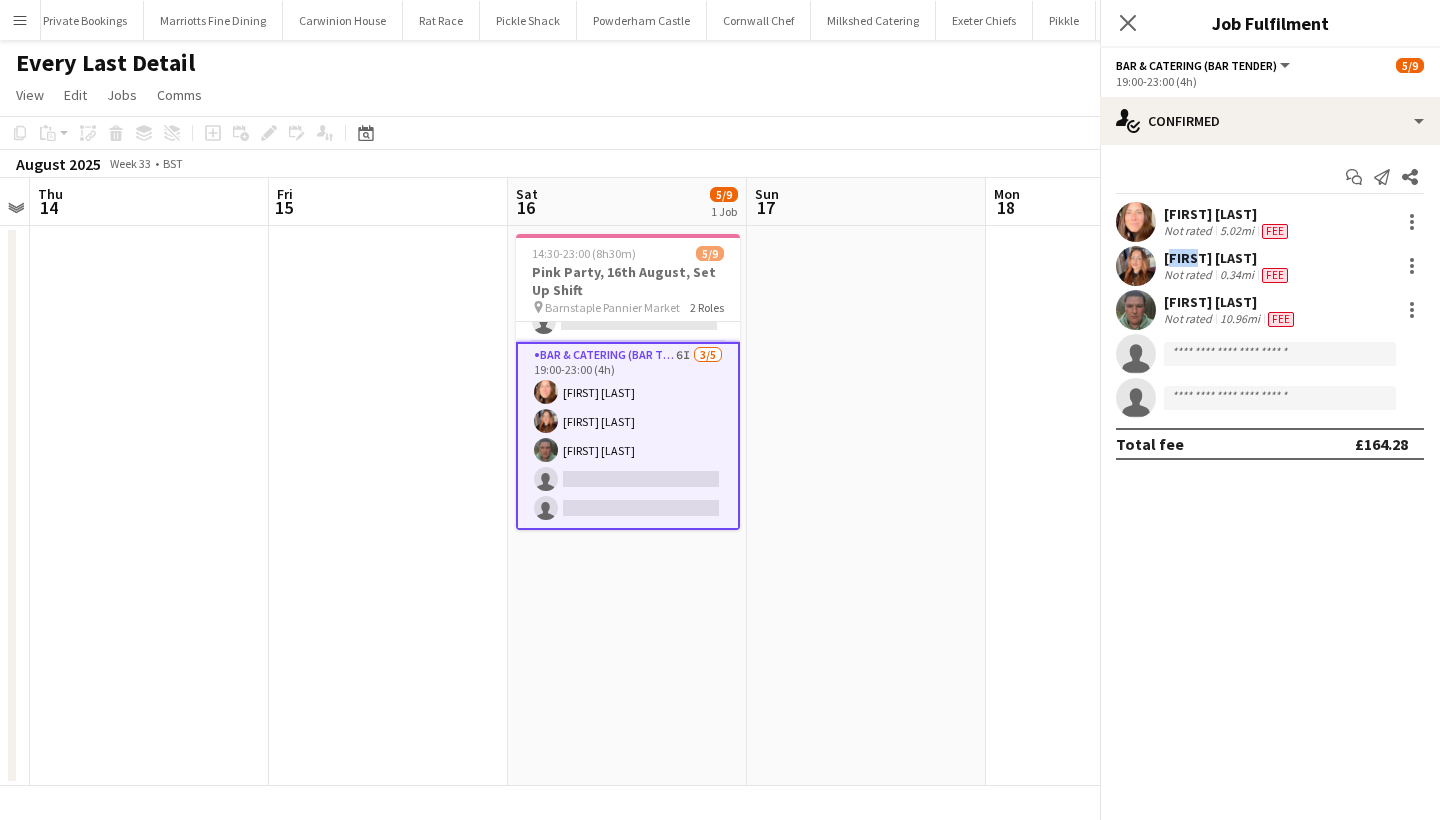 click on "[FIRST] [LAST]" at bounding box center [1228, 258] 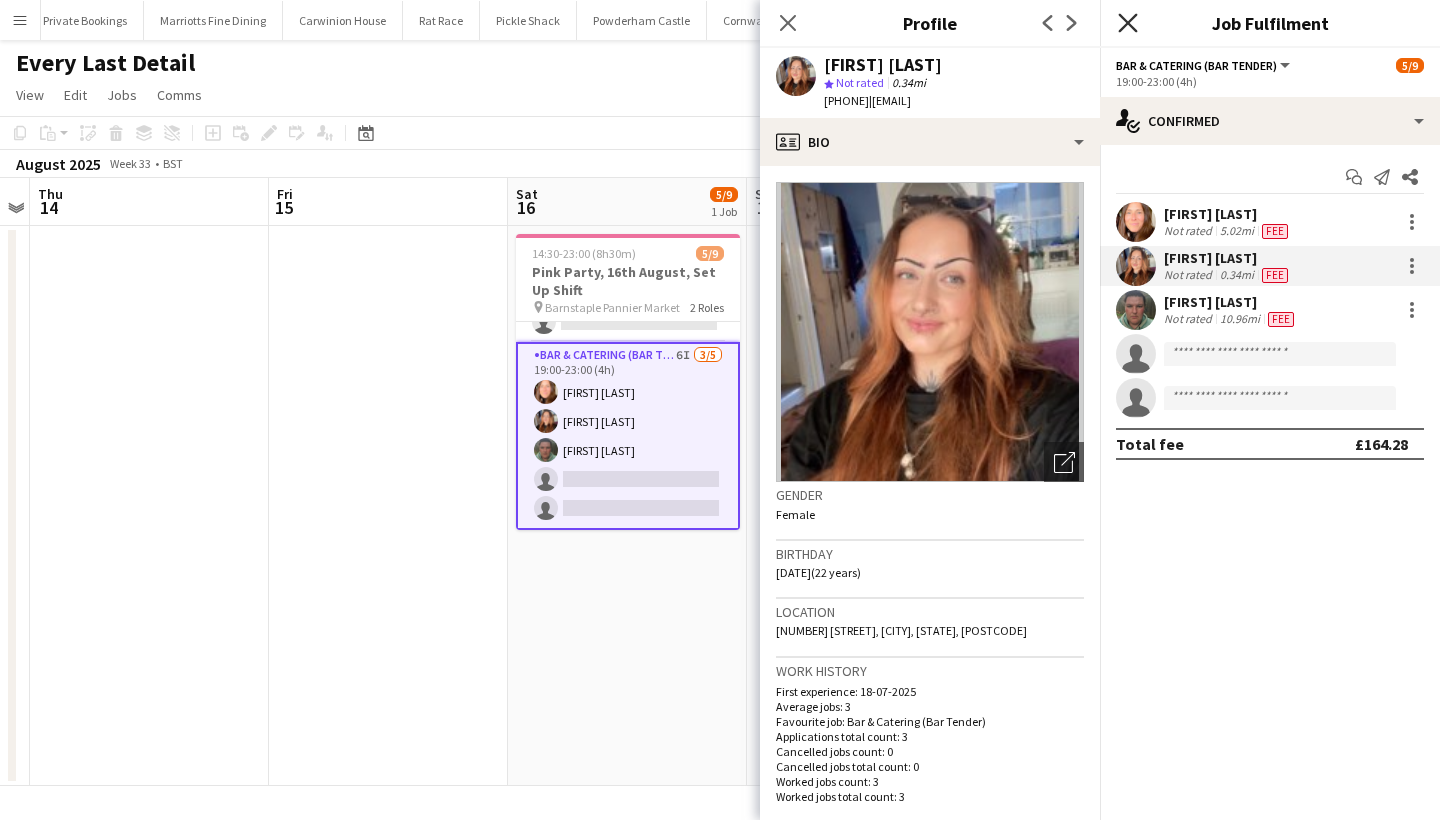 click 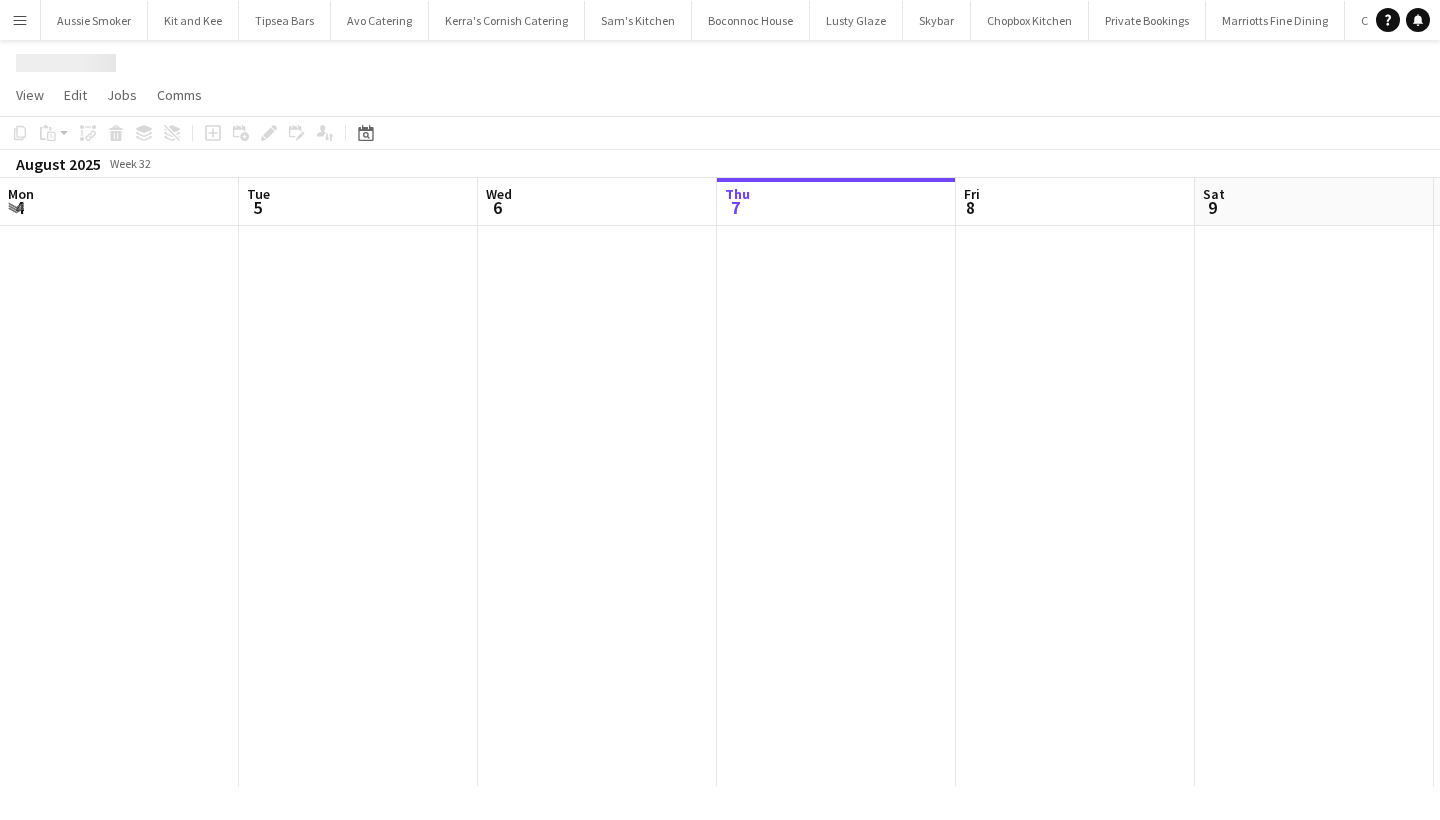 scroll, scrollTop: 0, scrollLeft: 0, axis: both 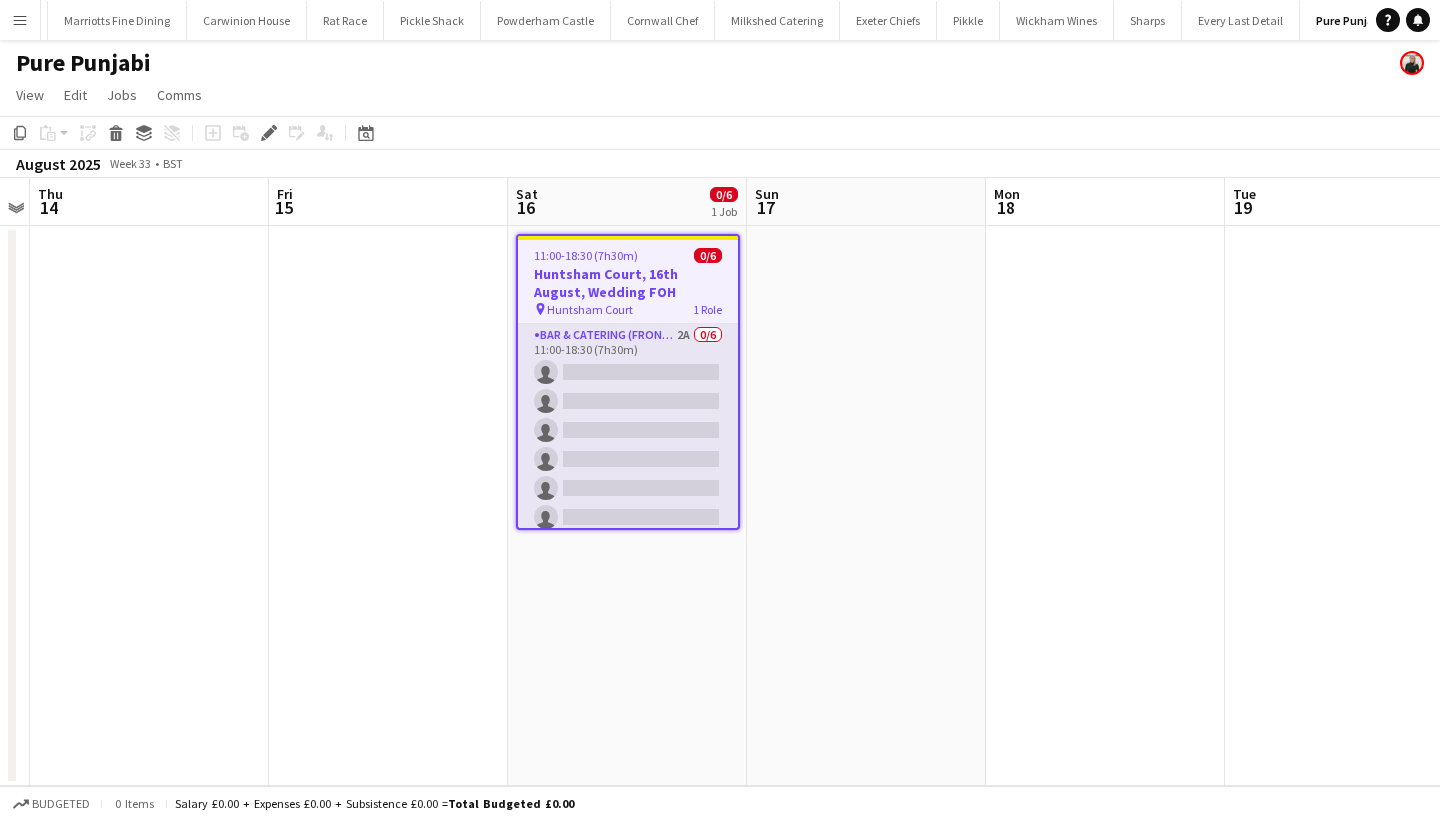 click on "Bar & Catering (Front of House)   2A   0/6   11:00-18:30 (7h30m)
single-neutral-actions
single-neutral-actions
single-neutral-actions
single-neutral-actions
single-neutral-actions
single-neutral-actions" at bounding box center (628, 430) 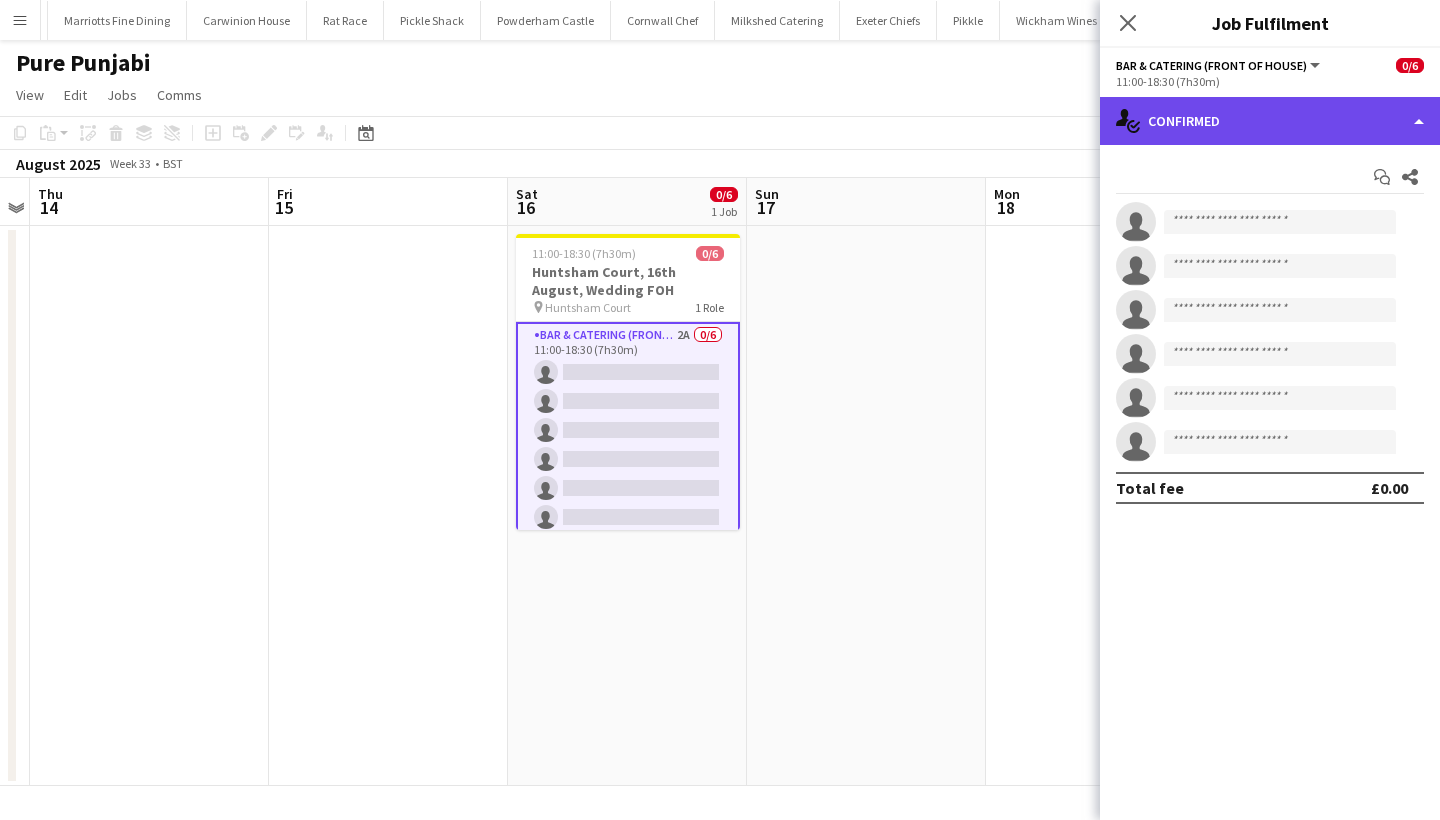 click on "single-neutral-actions-check-2
Confirmed" 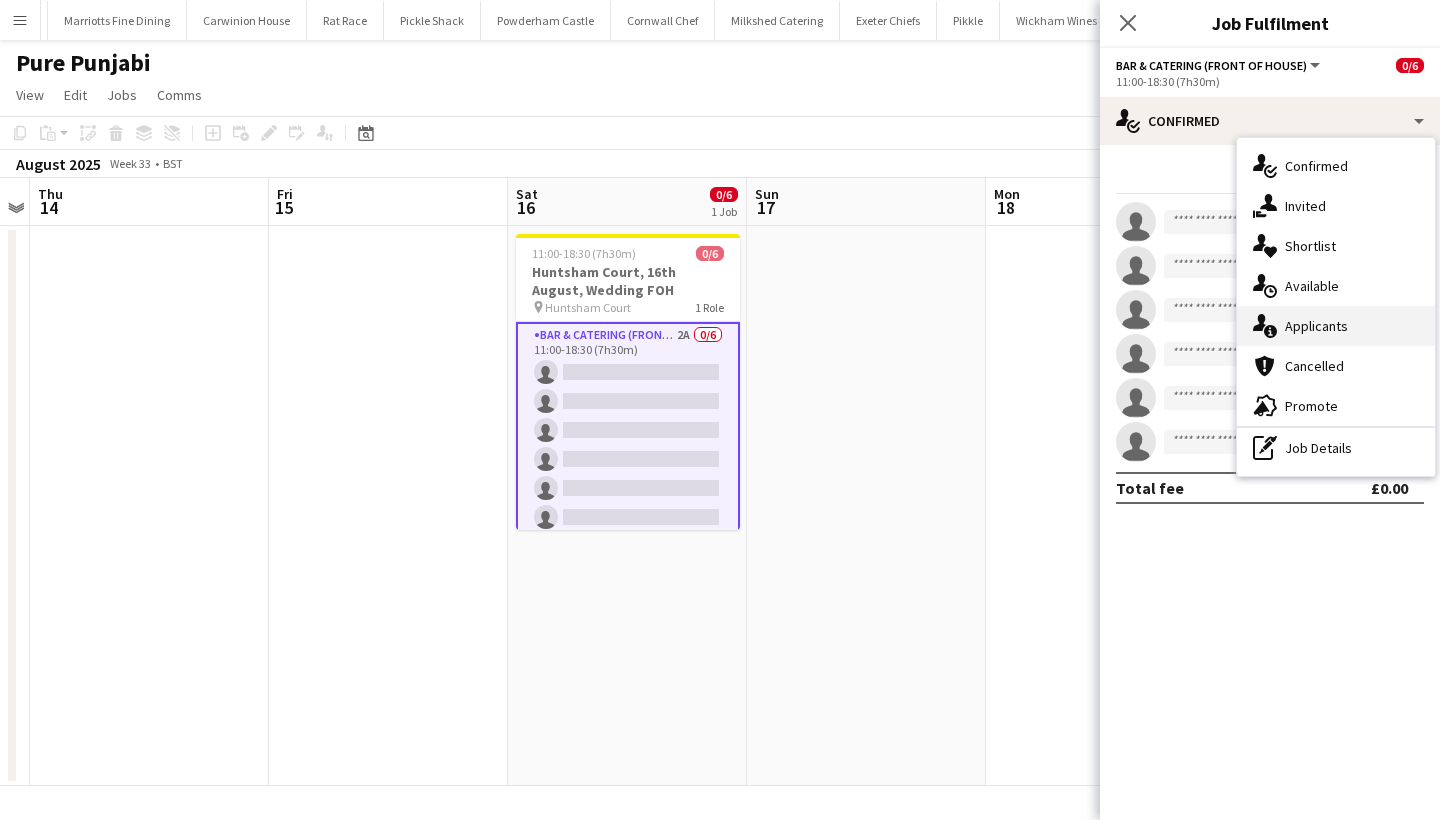 click on "single-neutral-actions-information
Applicants" at bounding box center [1336, 326] 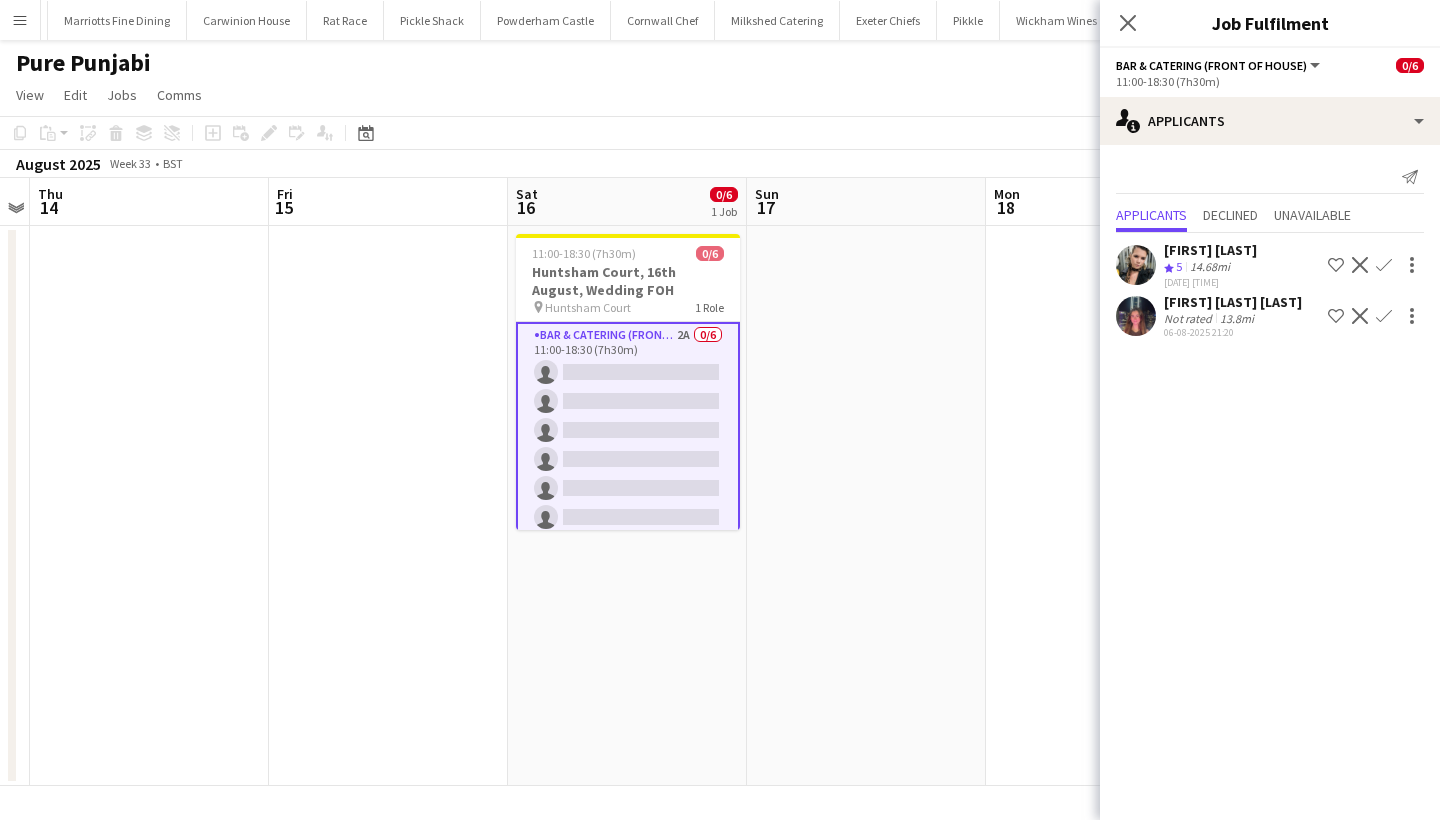 click on "Confirm" at bounding box center (1384, 316) 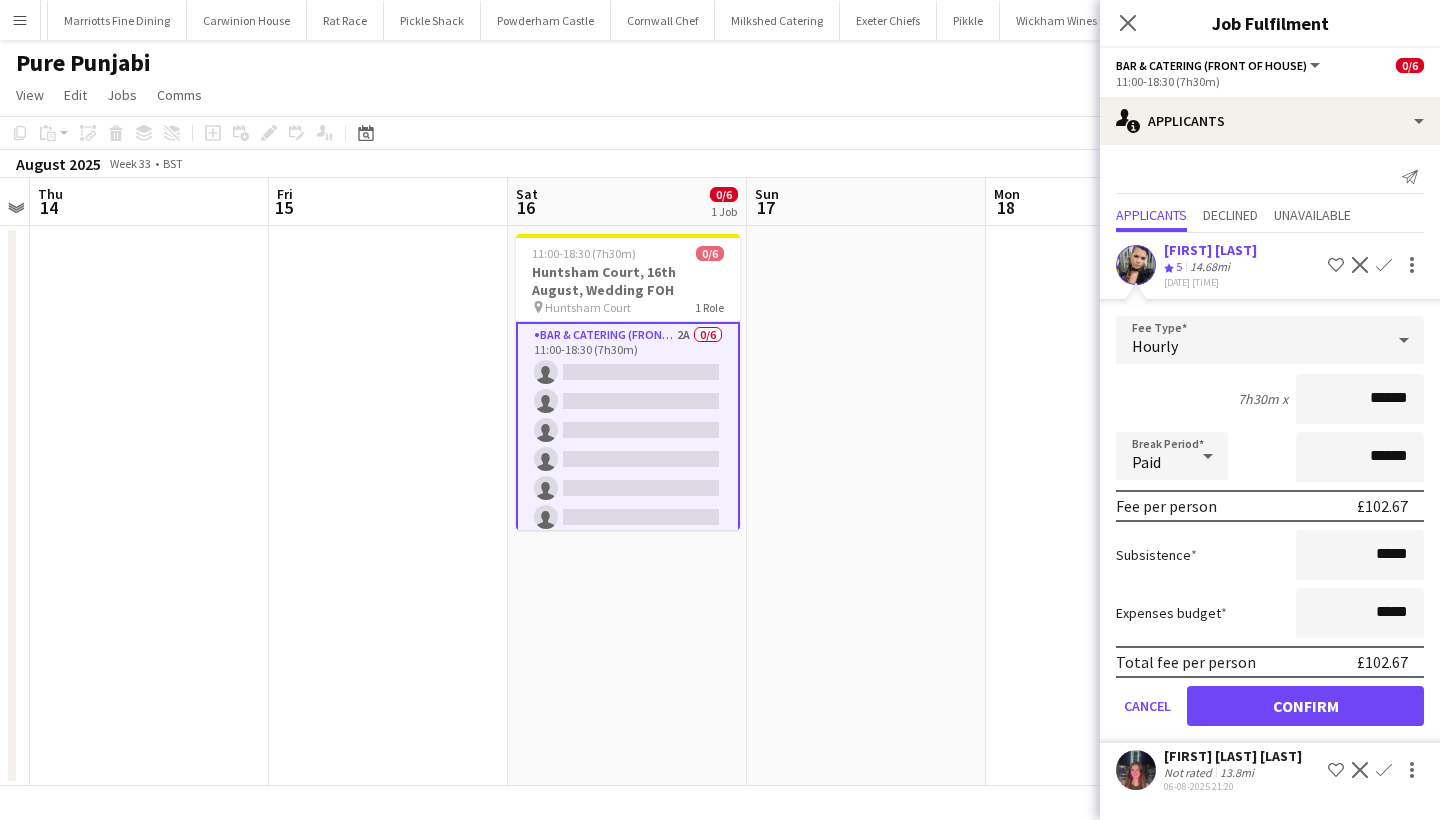 type on "******" 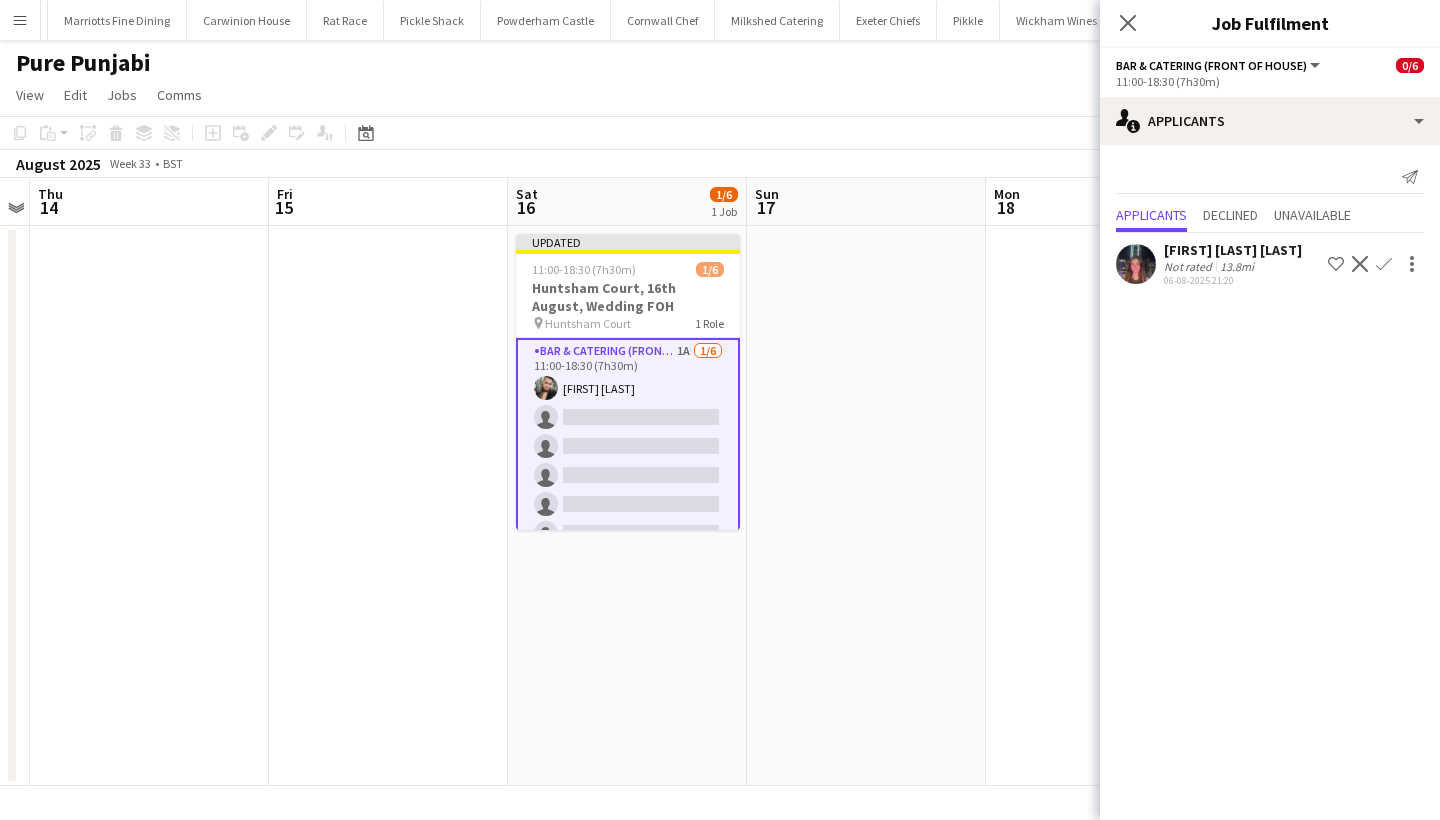 click on "Confirm" 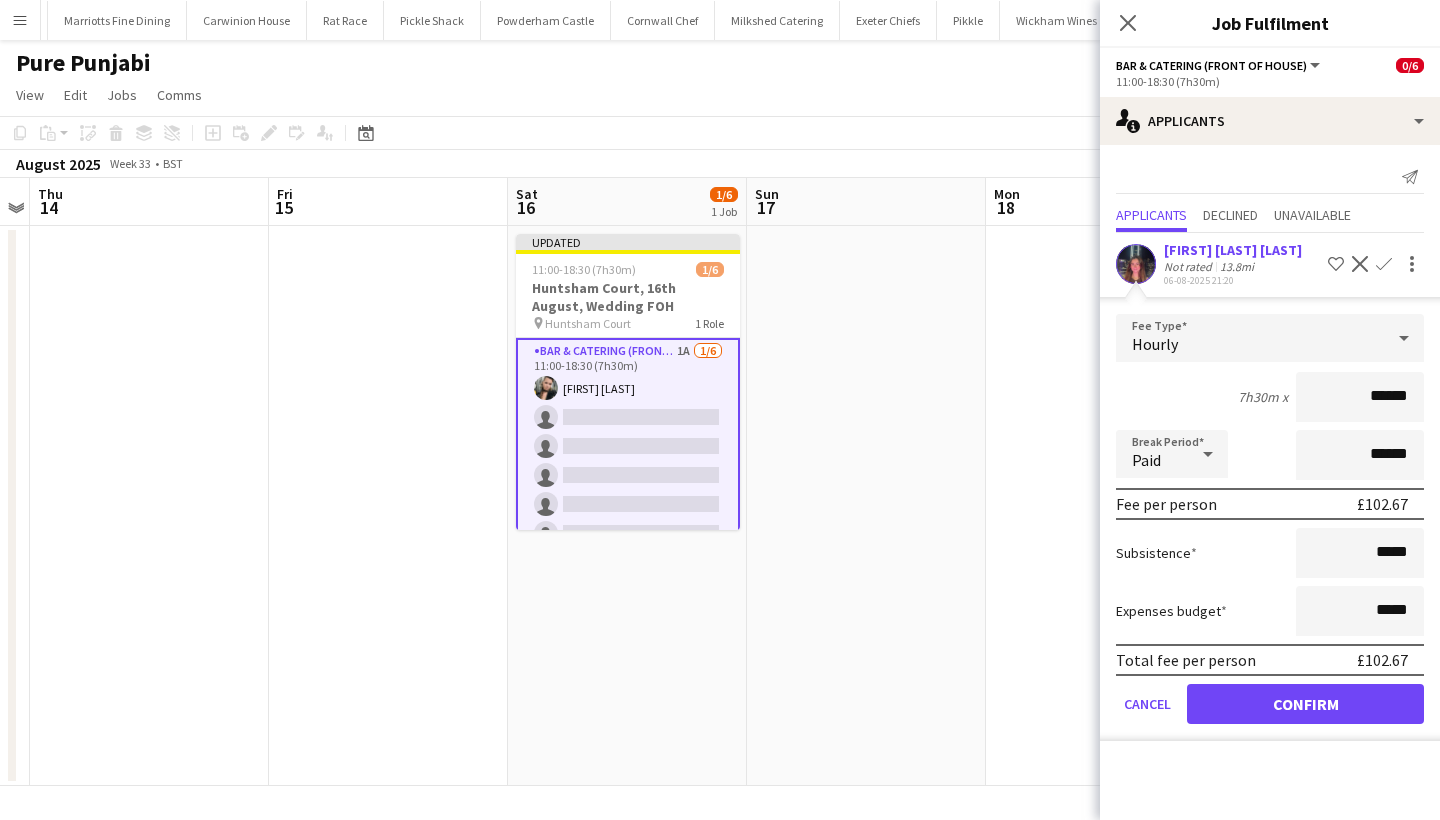 type on "******" 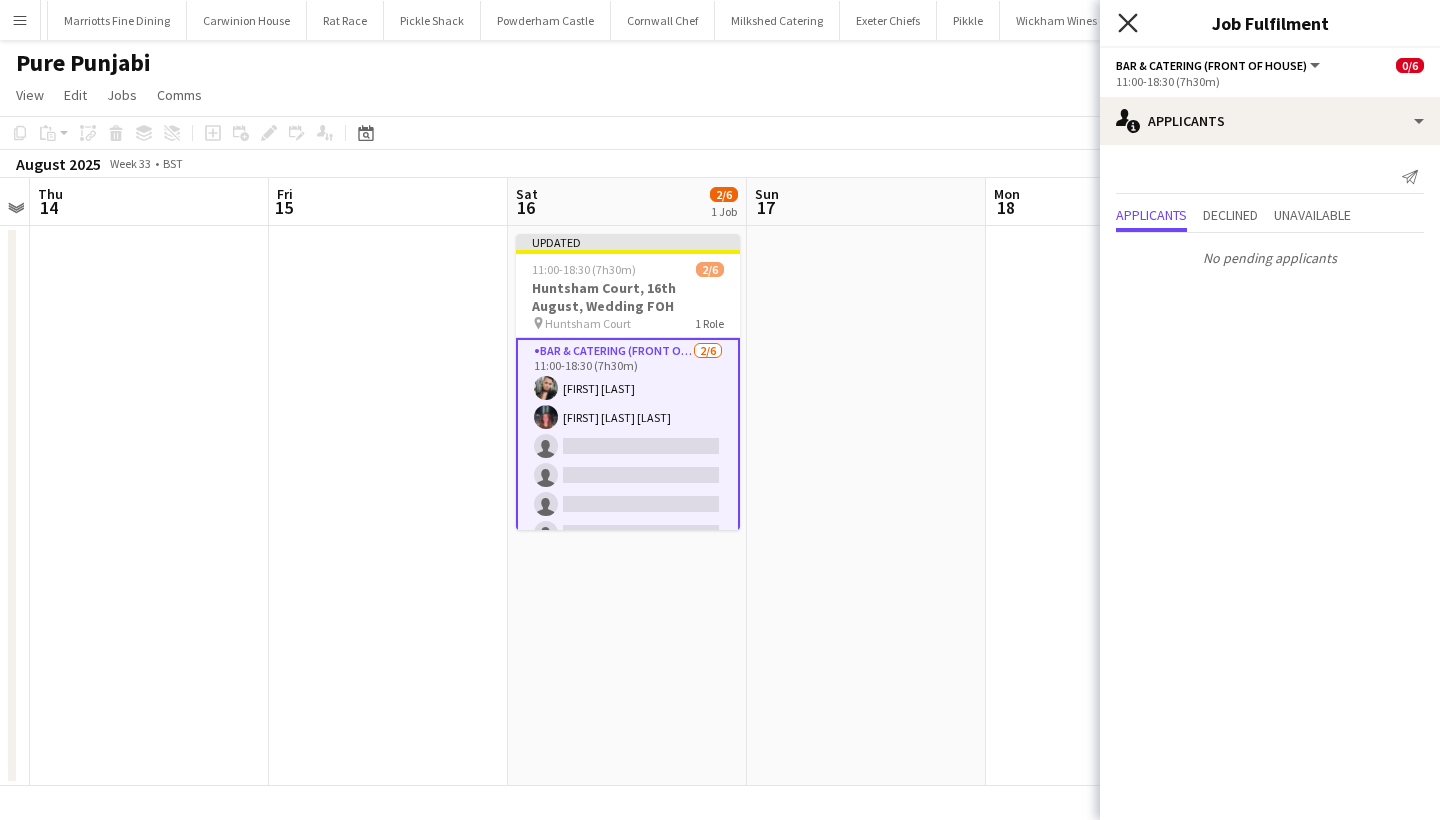 click 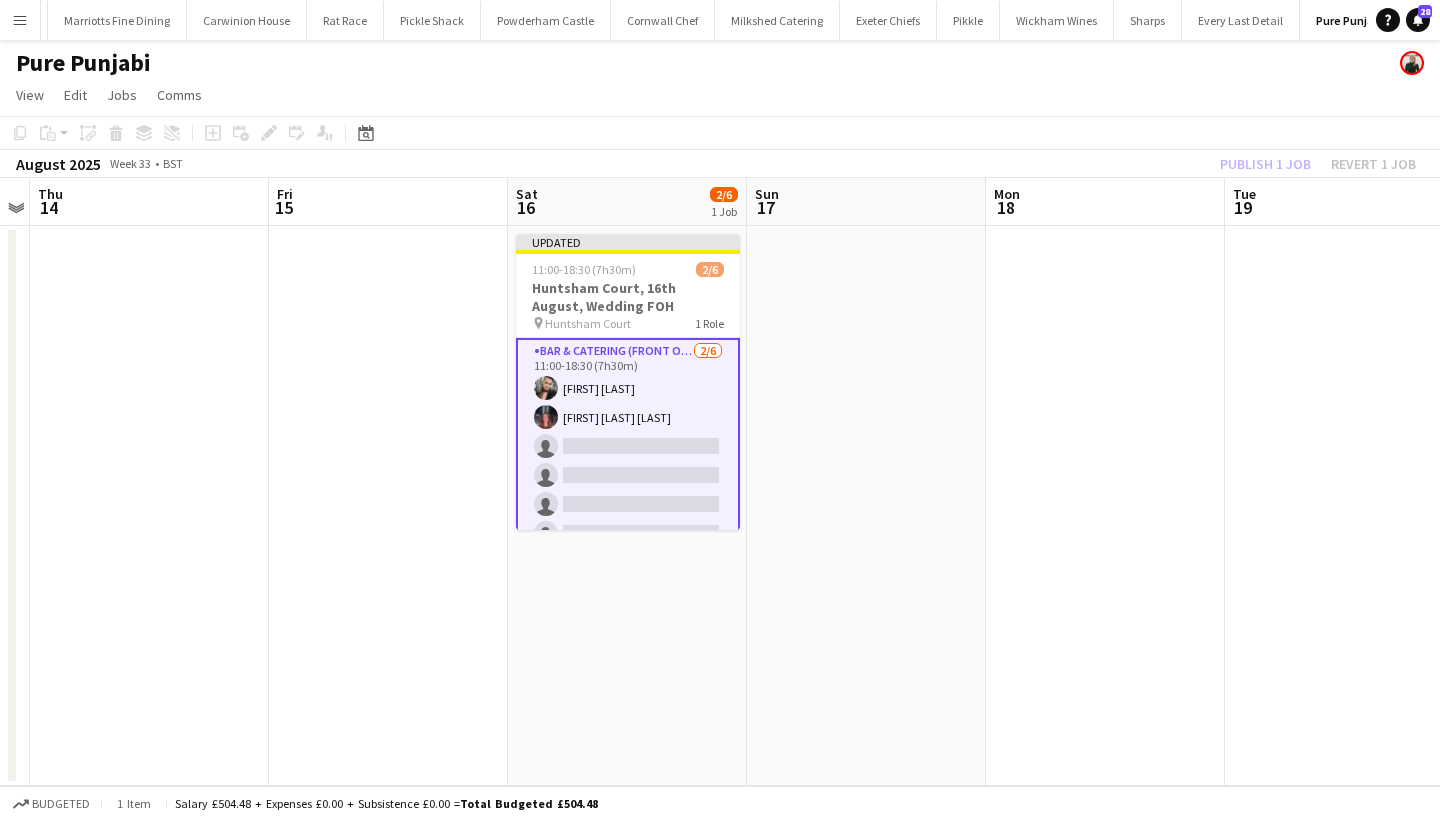 click on "Publish 1 job   Revert 1 job" 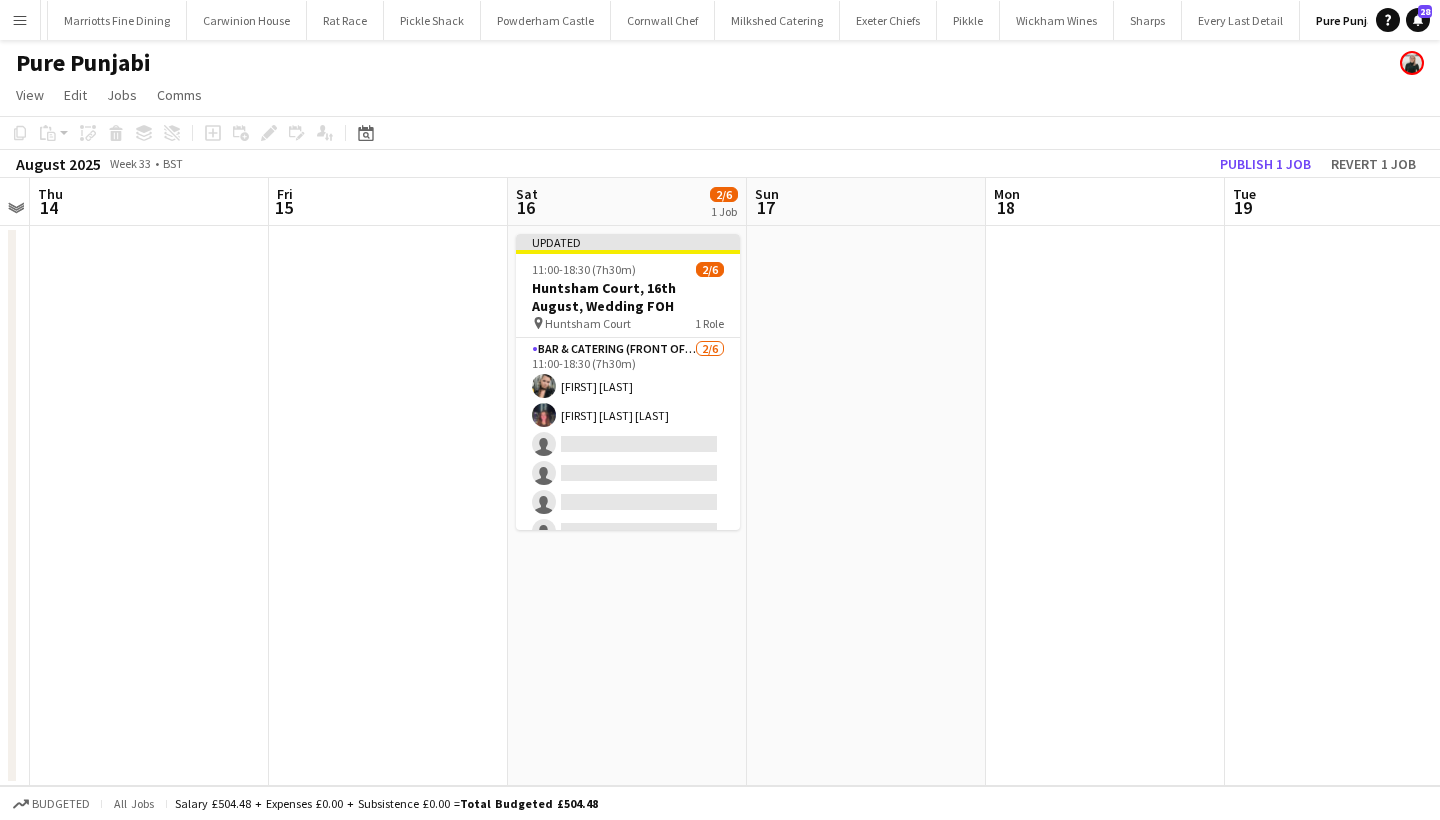 click on "Publish 1 job" 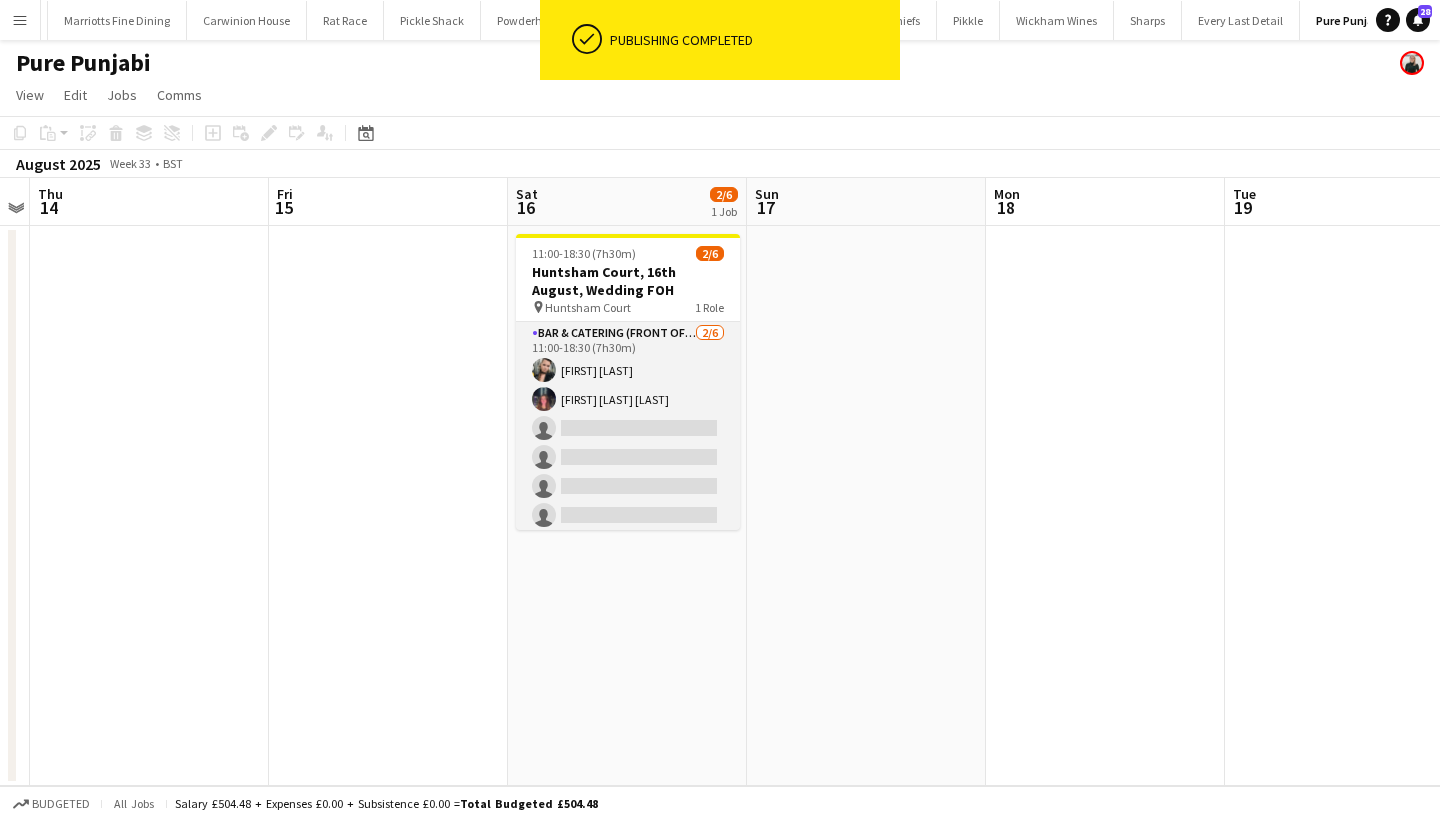 click on "Bar & Catering (Front of House)   2/6   11:00-18:30 (7h30m)
Lucy Forbes Molly Villanova Jones
single-neutral-actions
single-neutral-actions
single-neutral-actions
single-neutral-actions" at bounding box center (628, 428) 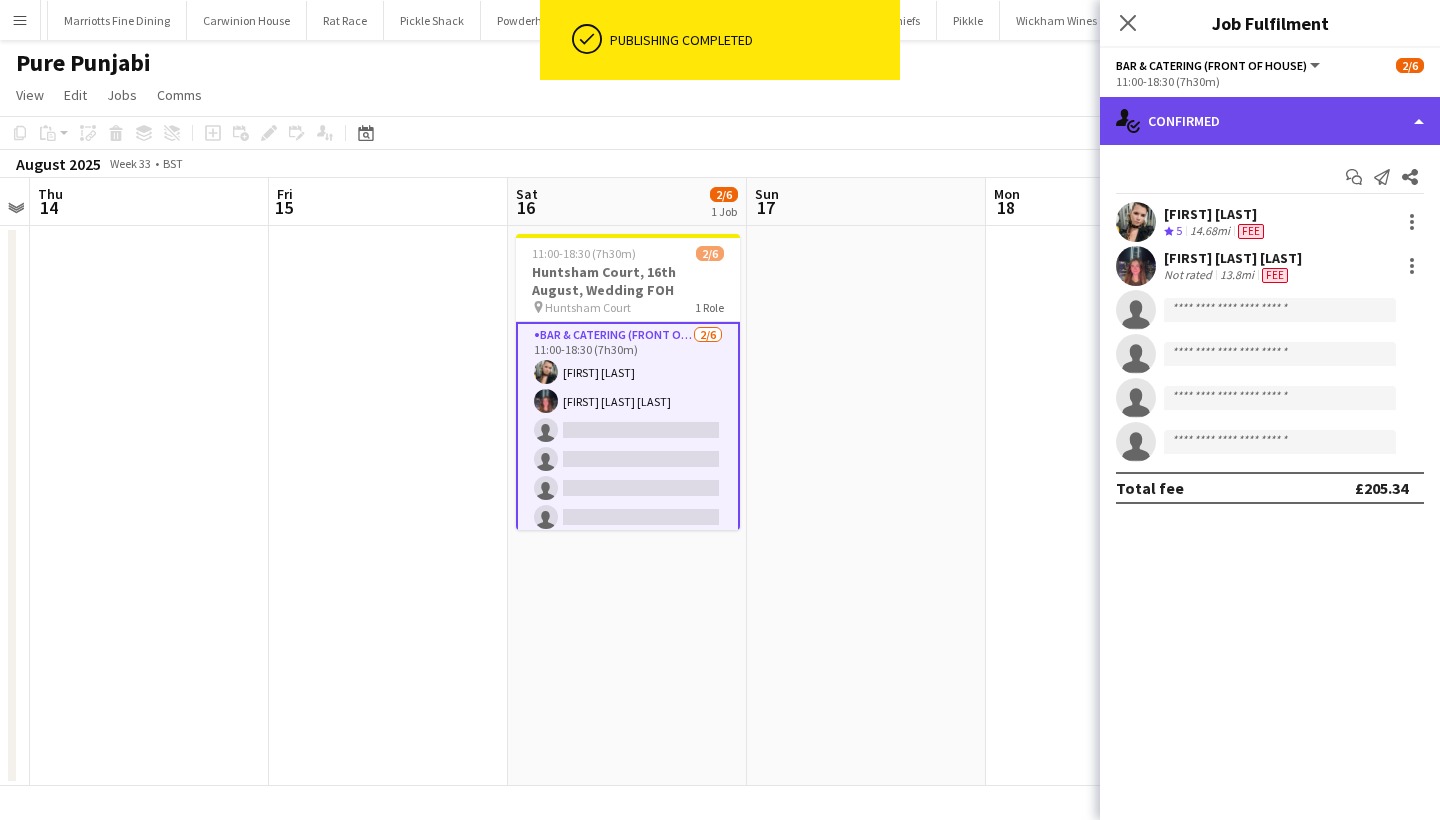 click on "single-neutral-actions-check-2
Confirmed" 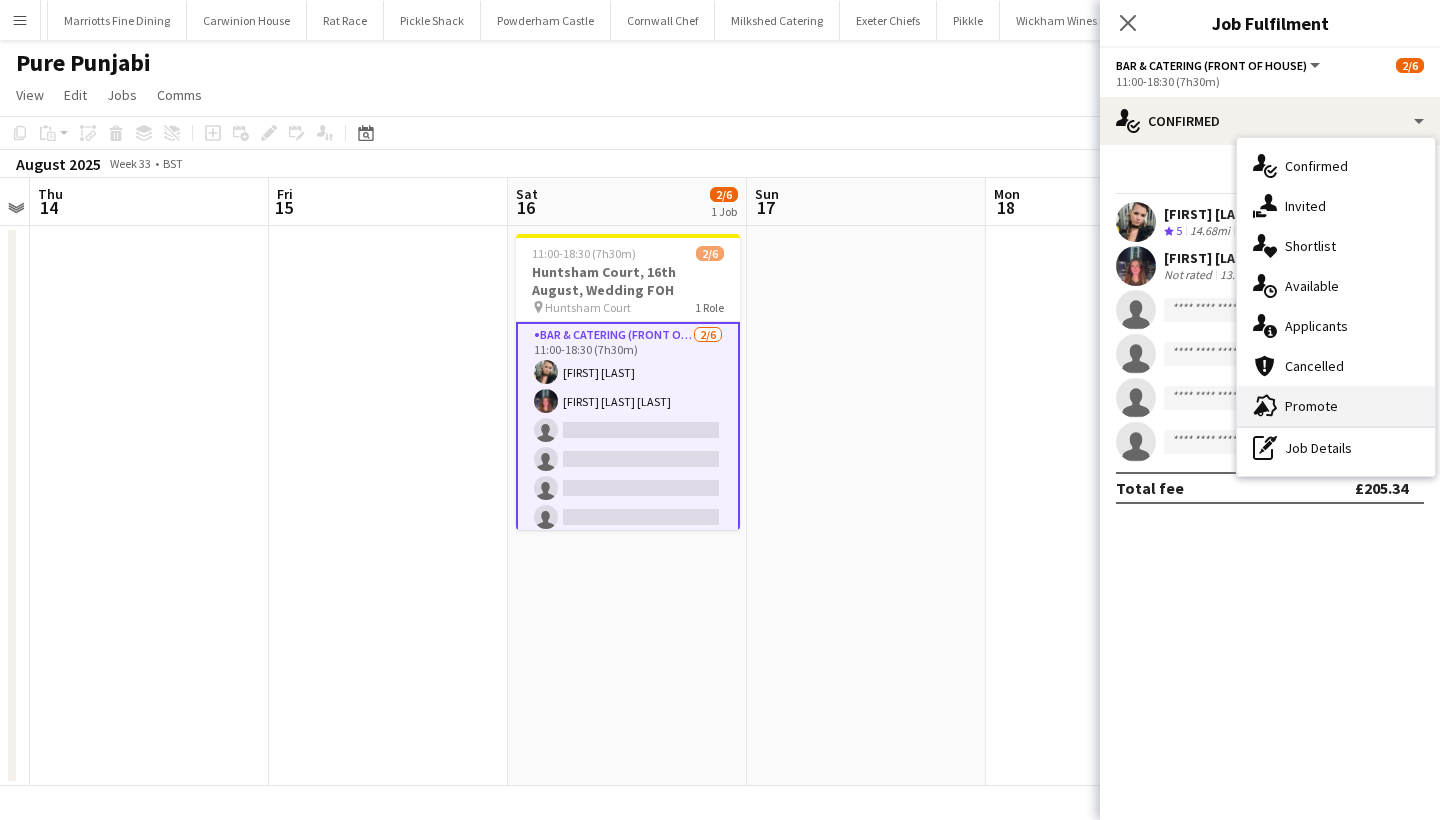 click on "advertising-megaphone
Promote" at bounding box center [1336, 406] 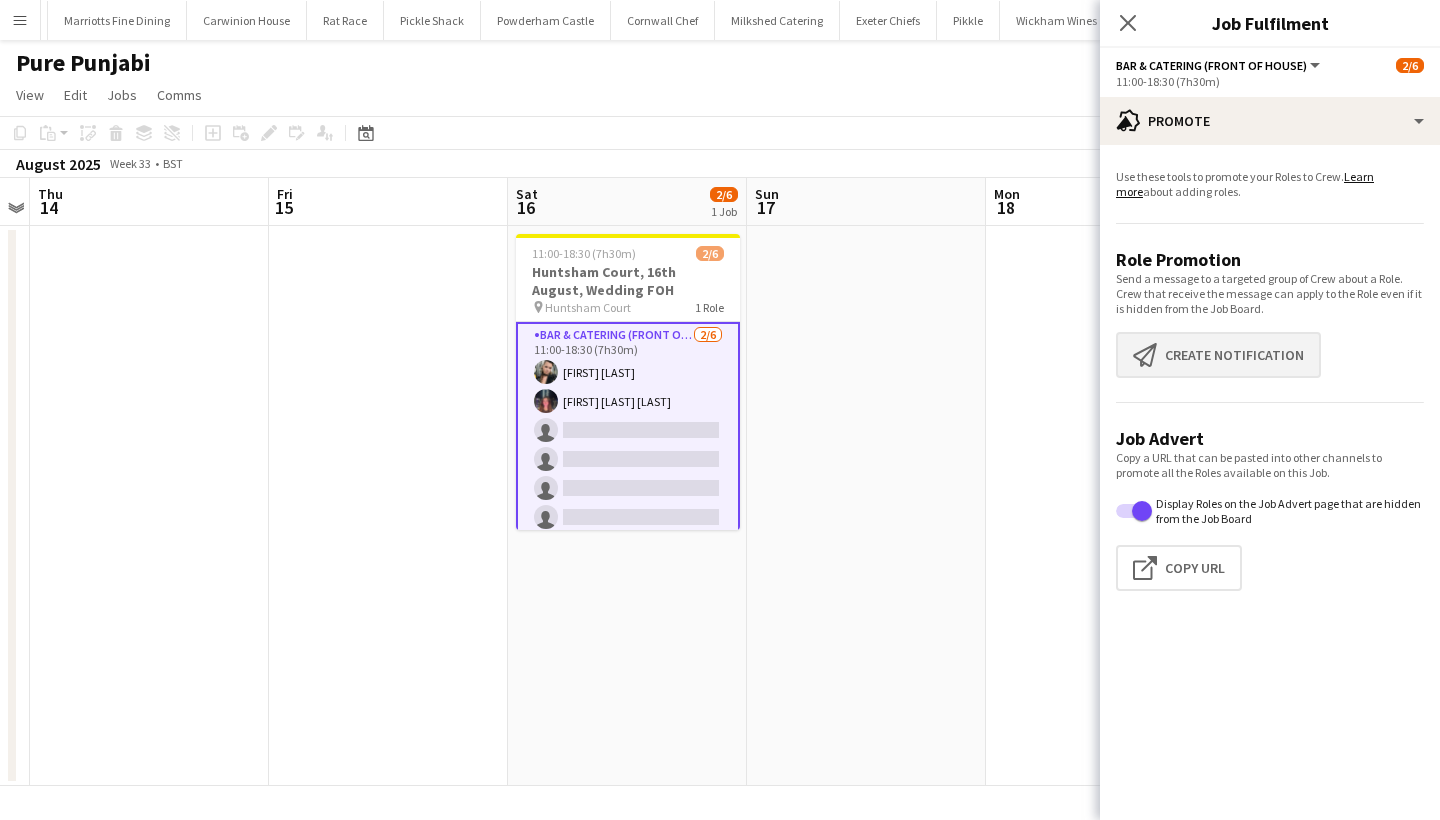 click on "Create notification
Create notification" at bounding box center [1218, 355] 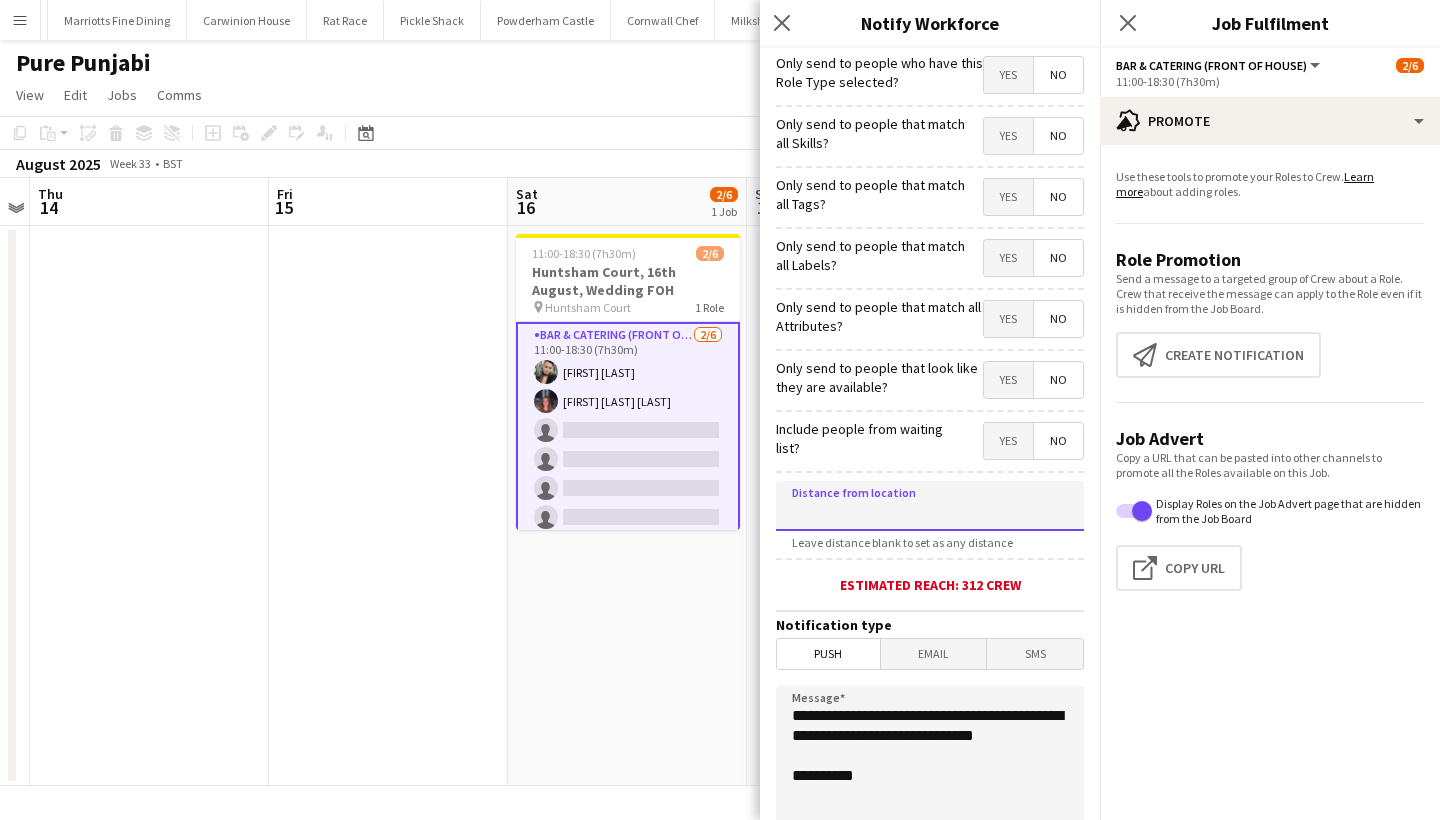 click 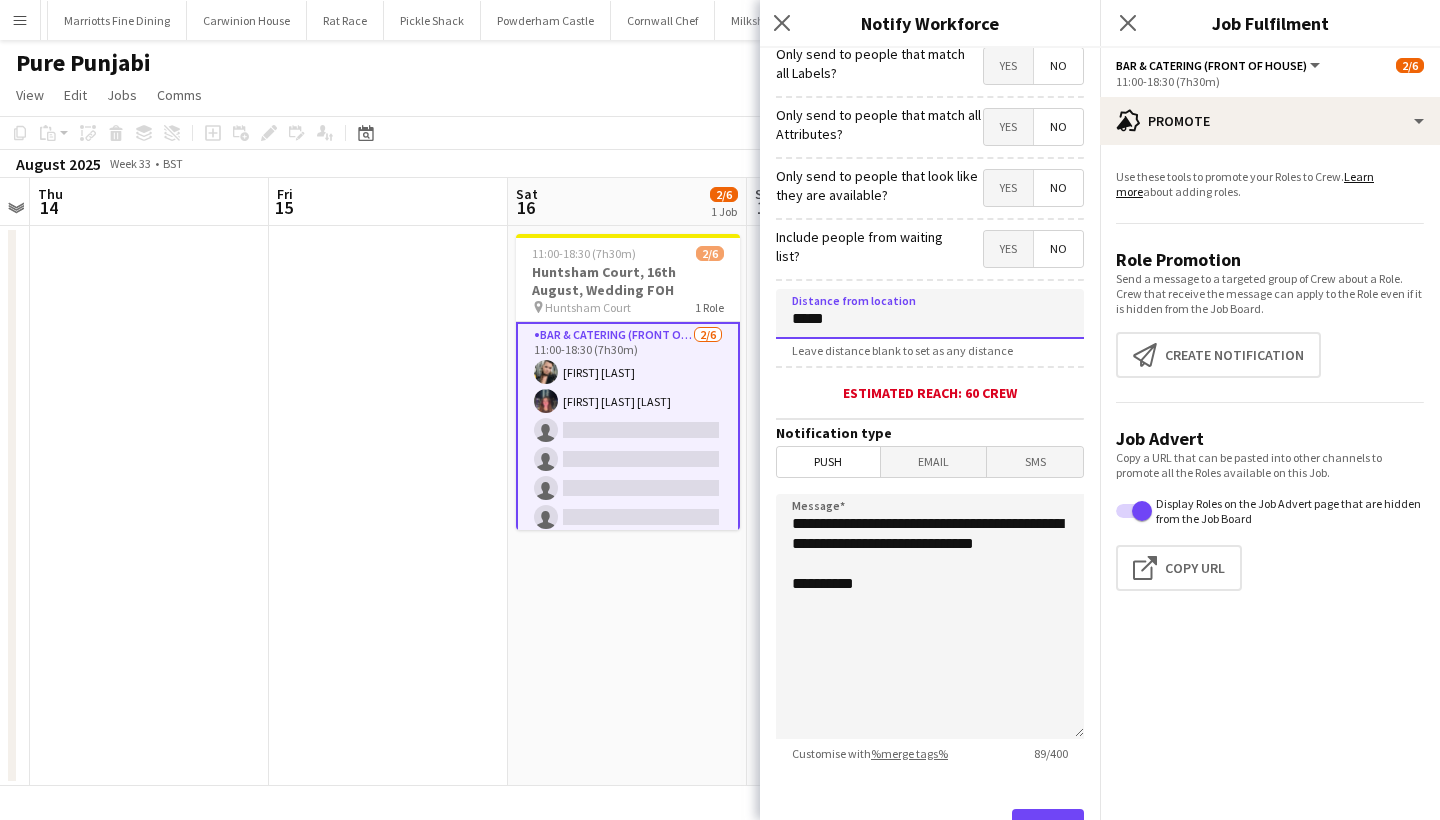 scroll, scrollTop: 248, scrollLeft: 0, axis: vertical 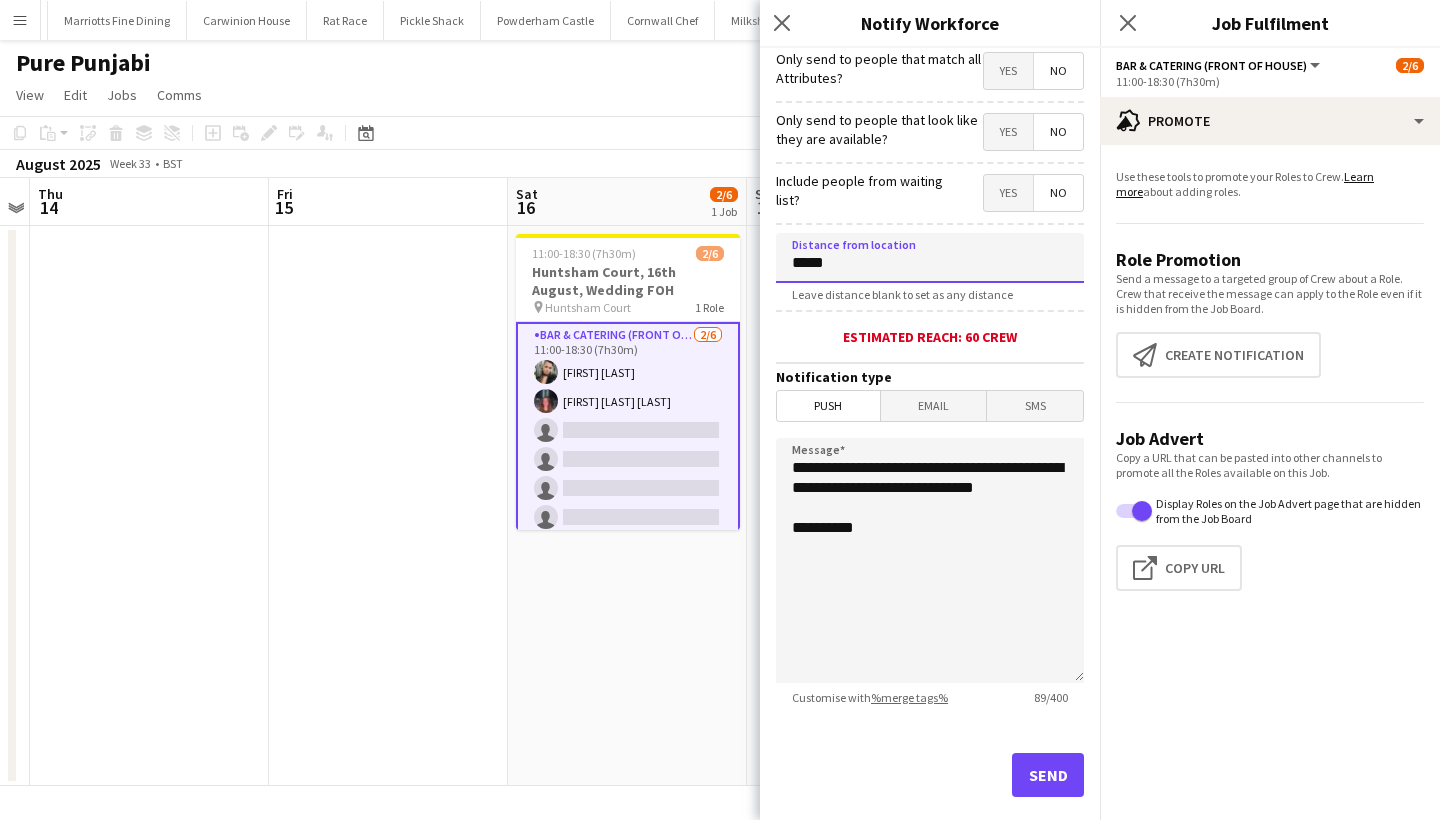 type on "*****" 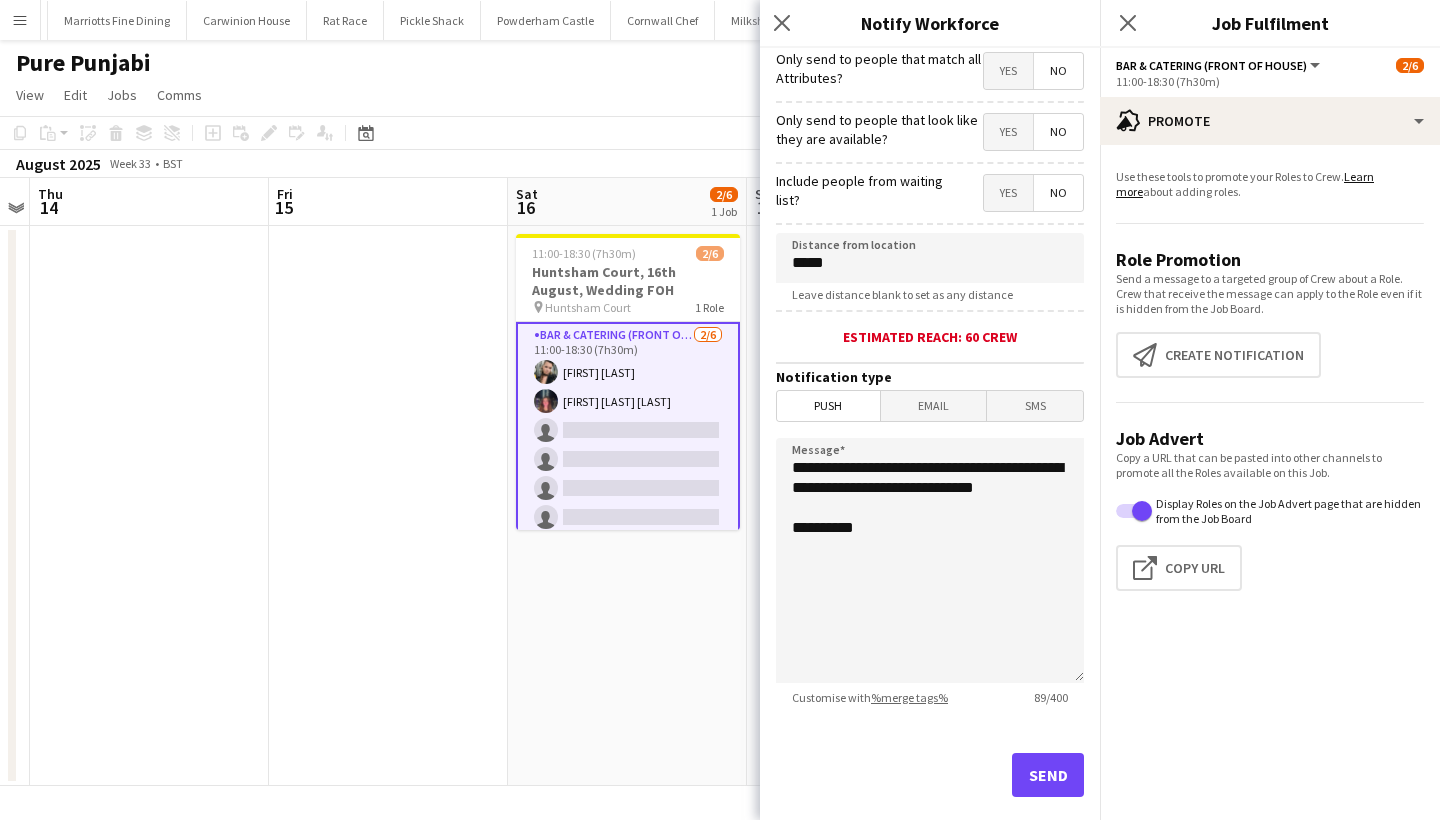 click on "Send" 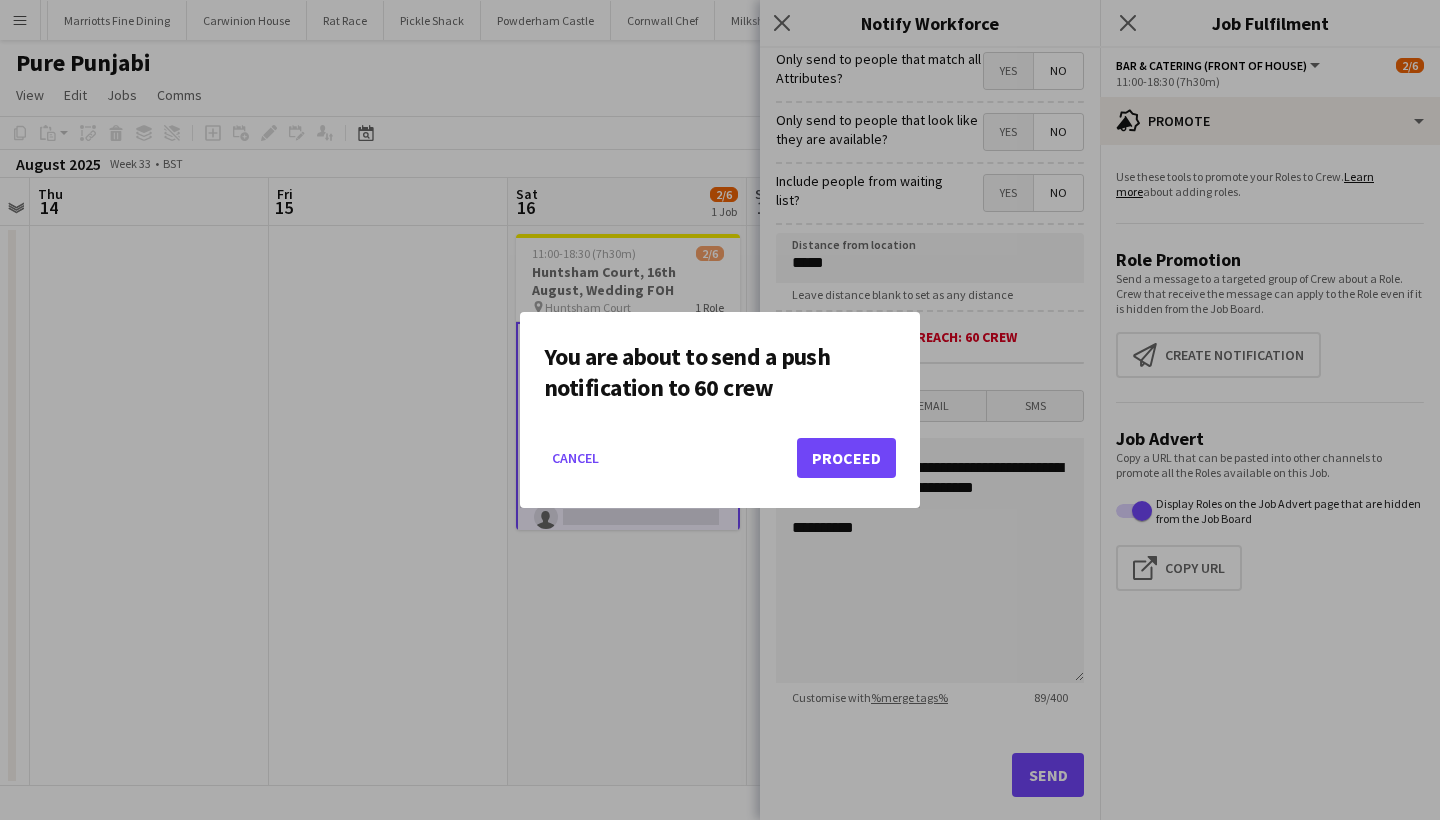 click on "Proceed" 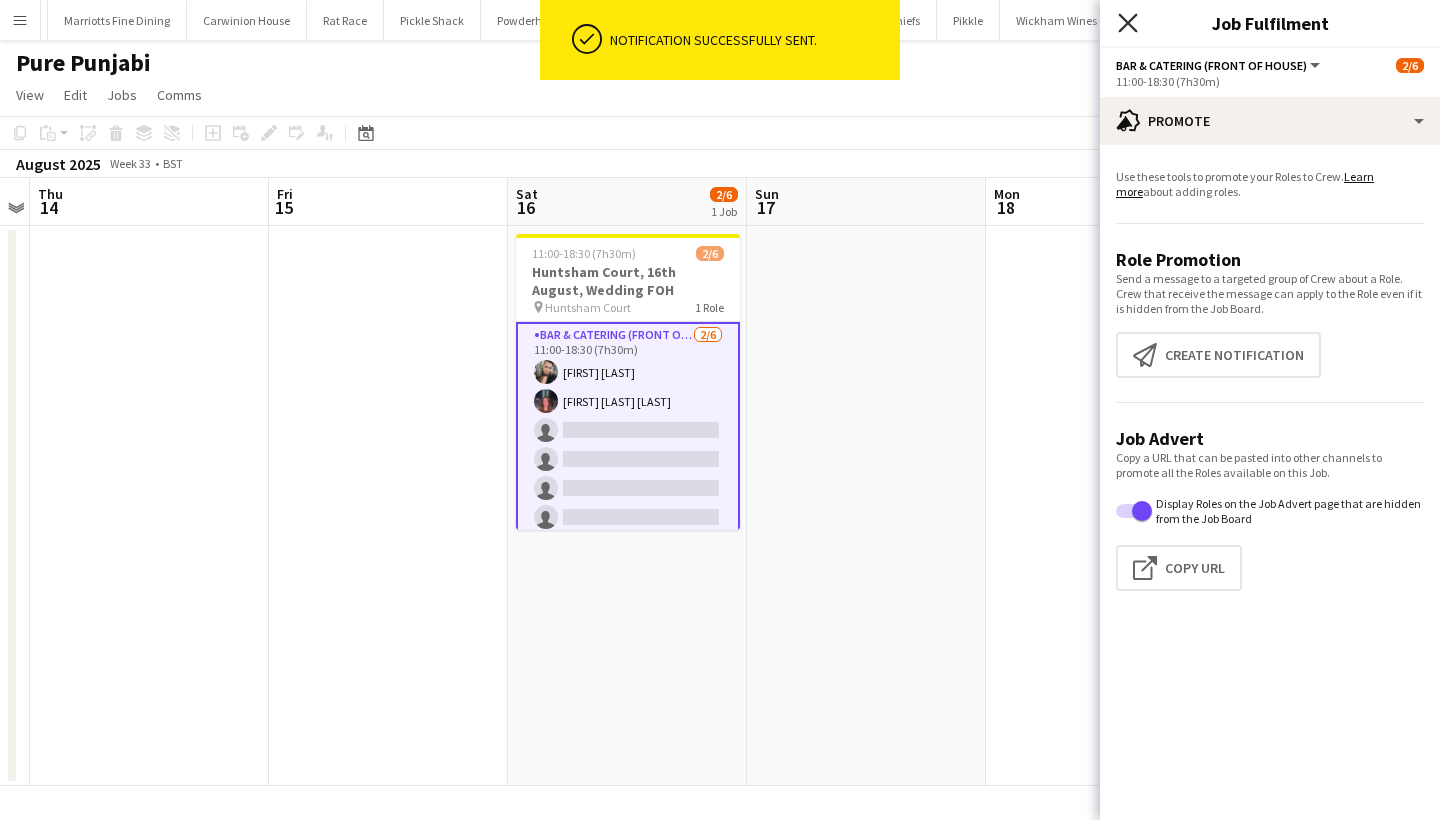 click on "Close pop-in" 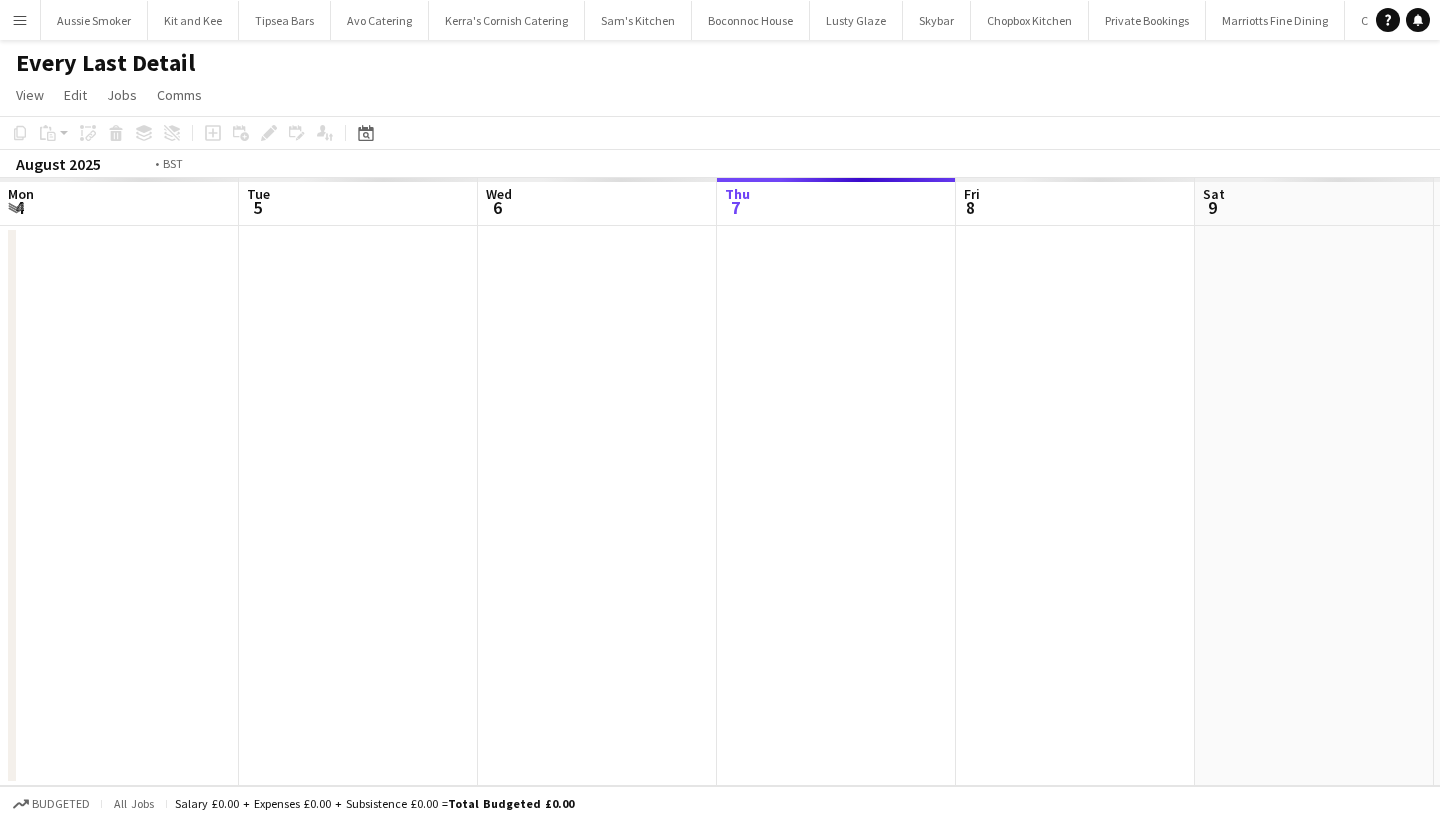 scroll, scrollTop: 0, scrollLeft: 0, axis: both 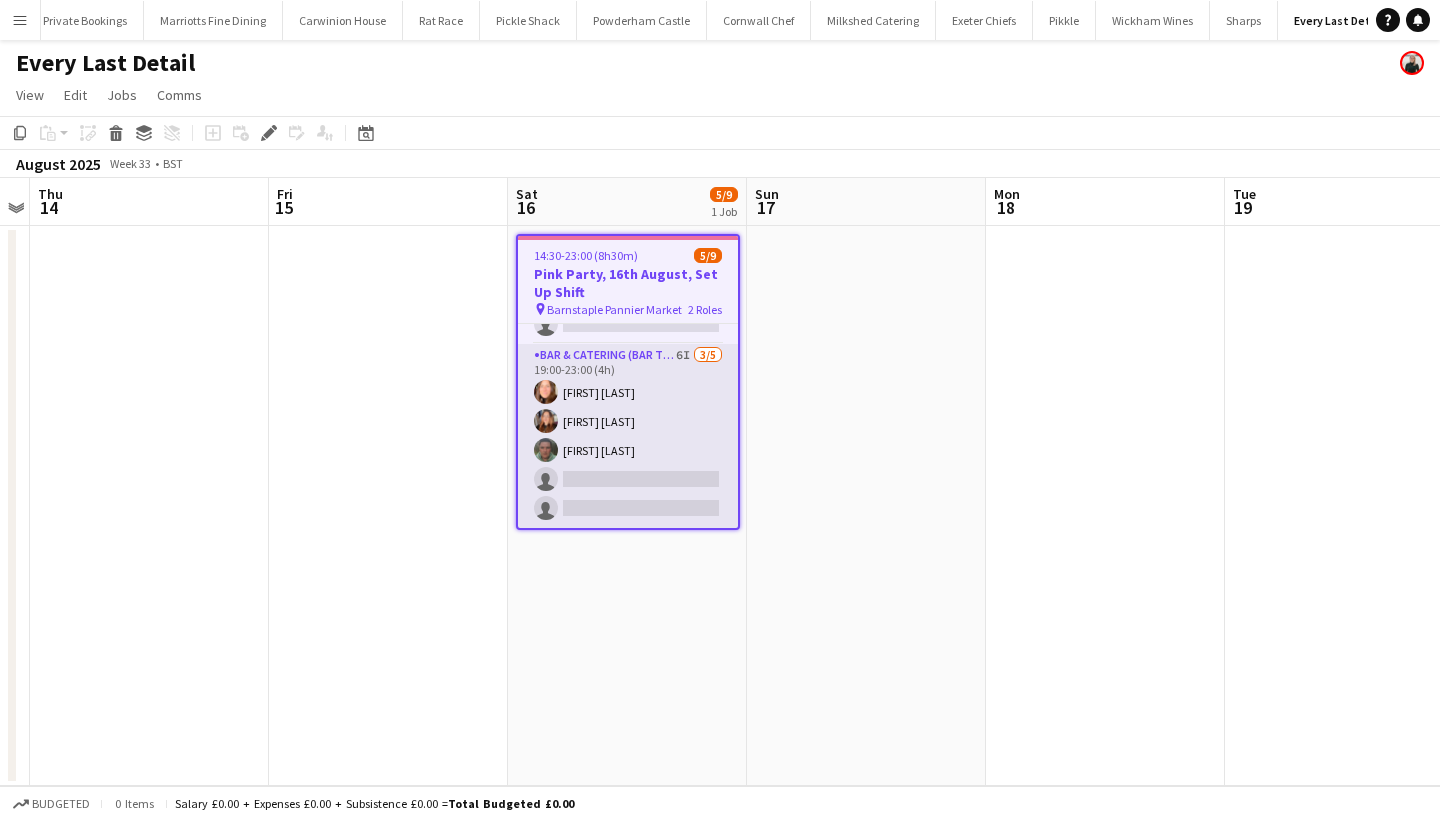 click on "Bar & Catering (Bar Tender) 6I 3/5 19:00-23:00 (4h)
[FIRST] [LAST] [FIRST] [LAST]
single-neutral-actions
single-neutral-actions" at bounding box center [628, 436] 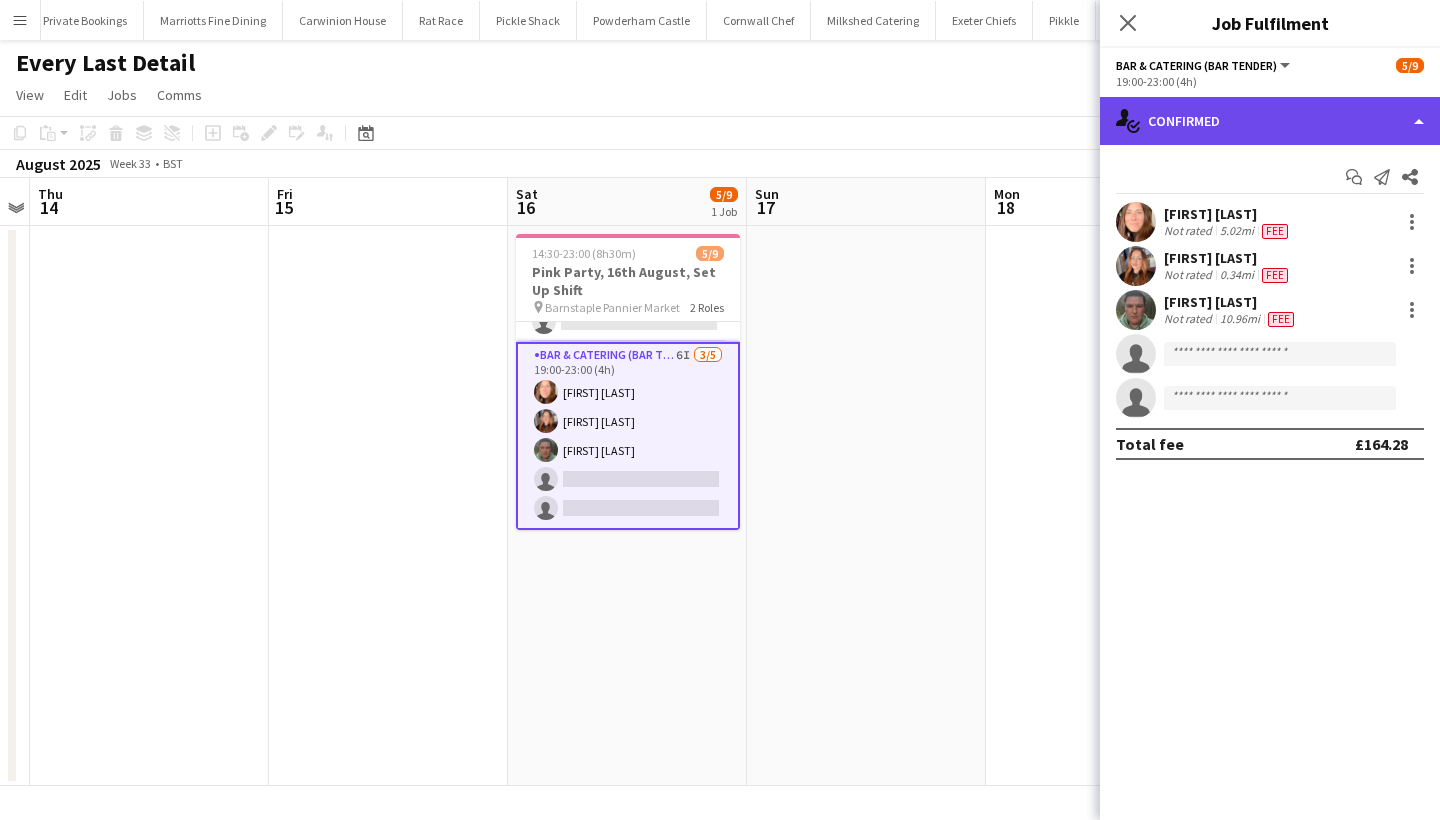 click on "single-neutral-actions-check-2
Confirmed" 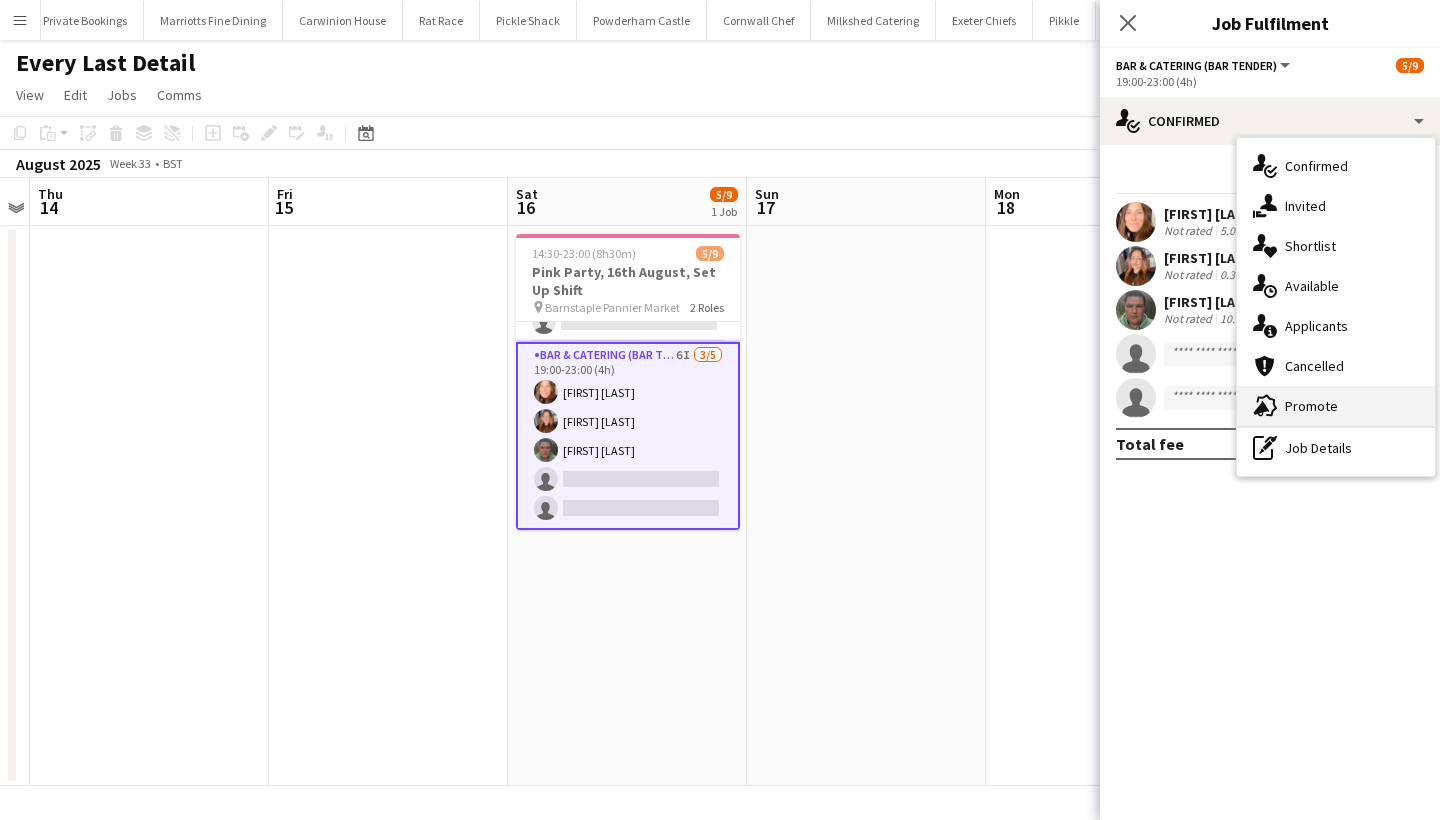 click on "advertising-megaphone
Promote" at bounding box center [1336, 406] 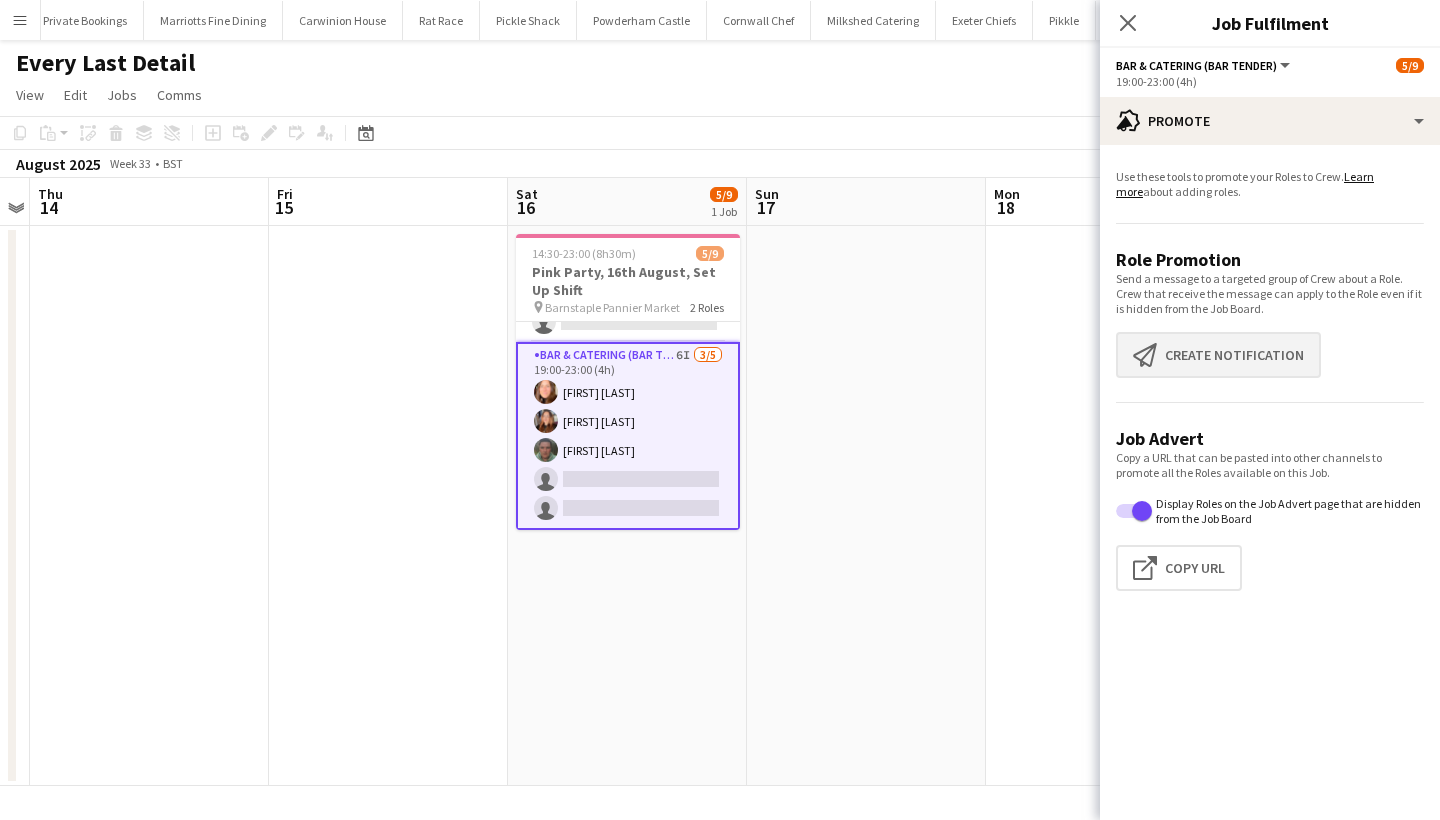 click on "Create notification
Create notification" at bounding box center (1218, 355) 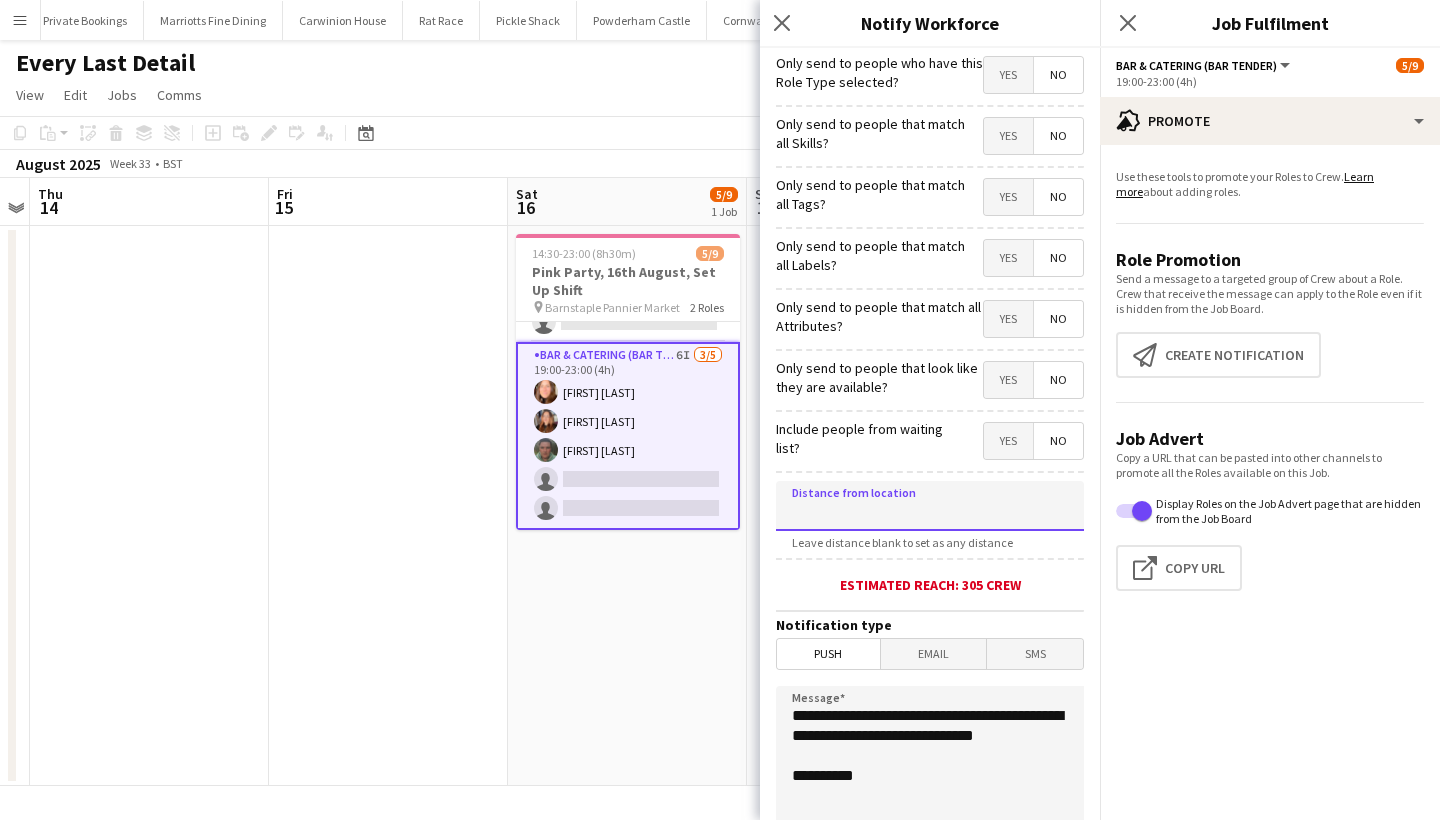 click 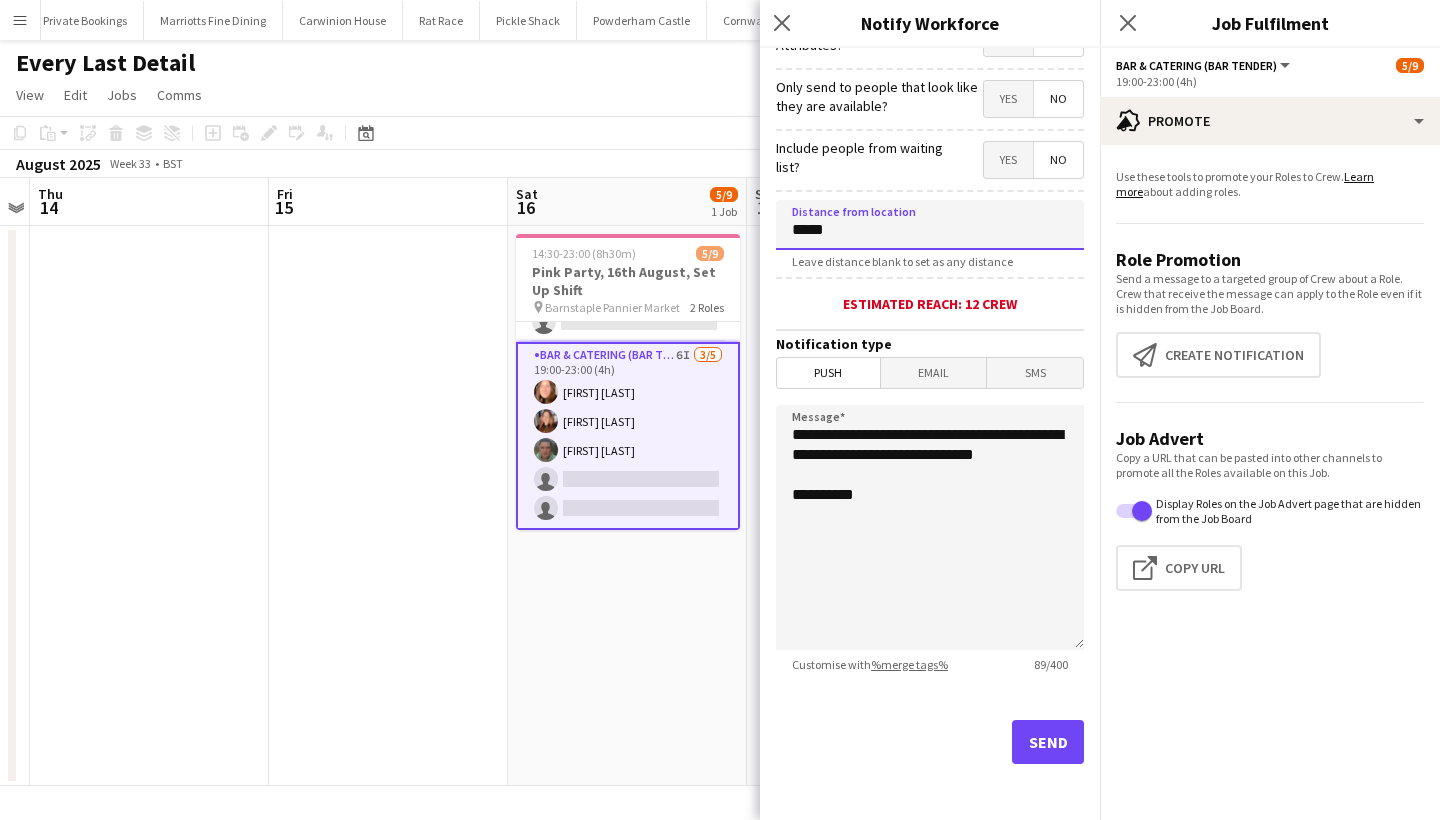 scroll, scrollTop: 281, scrollLeft: 0, axis: vertical 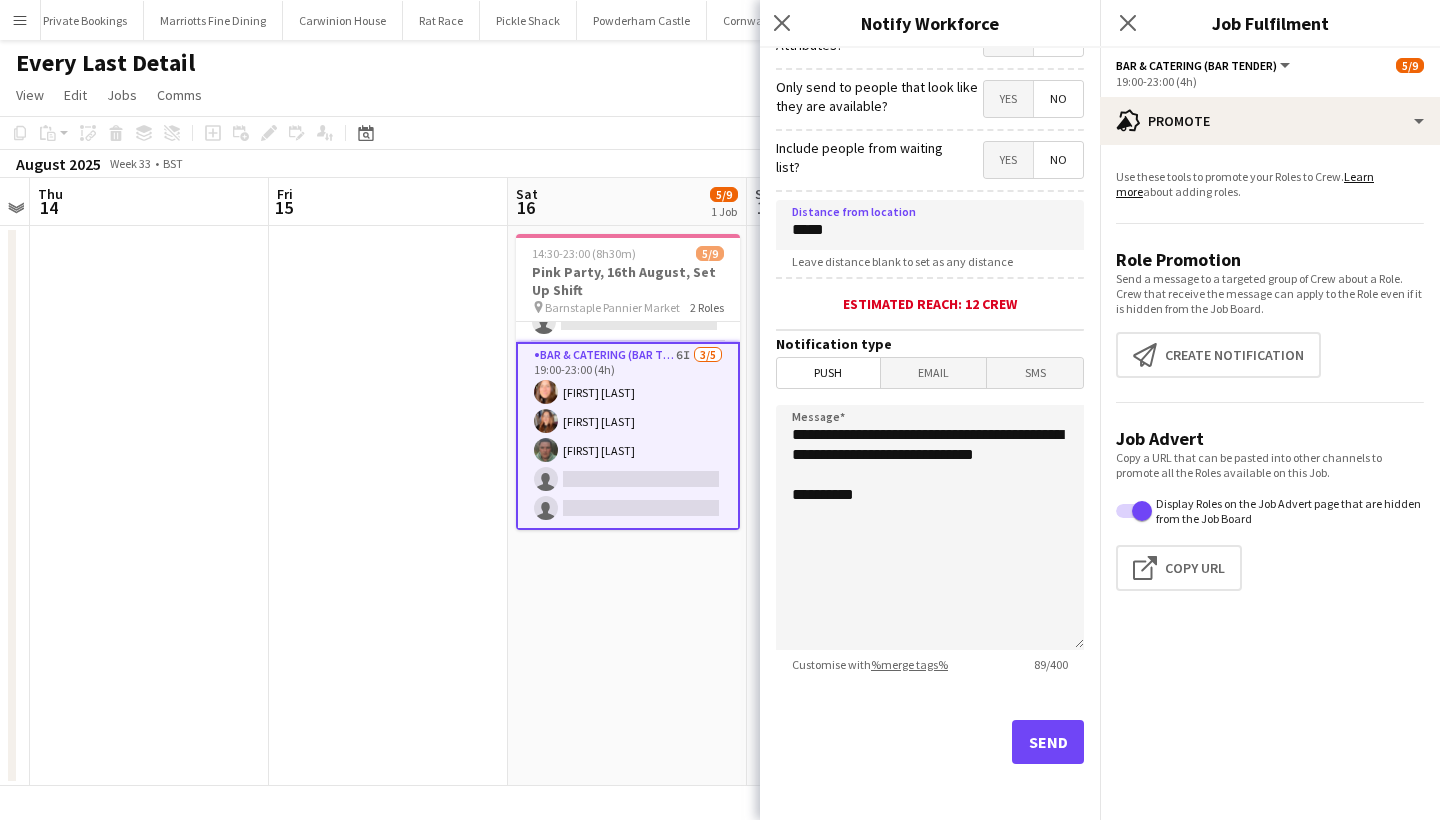 click on "Send" 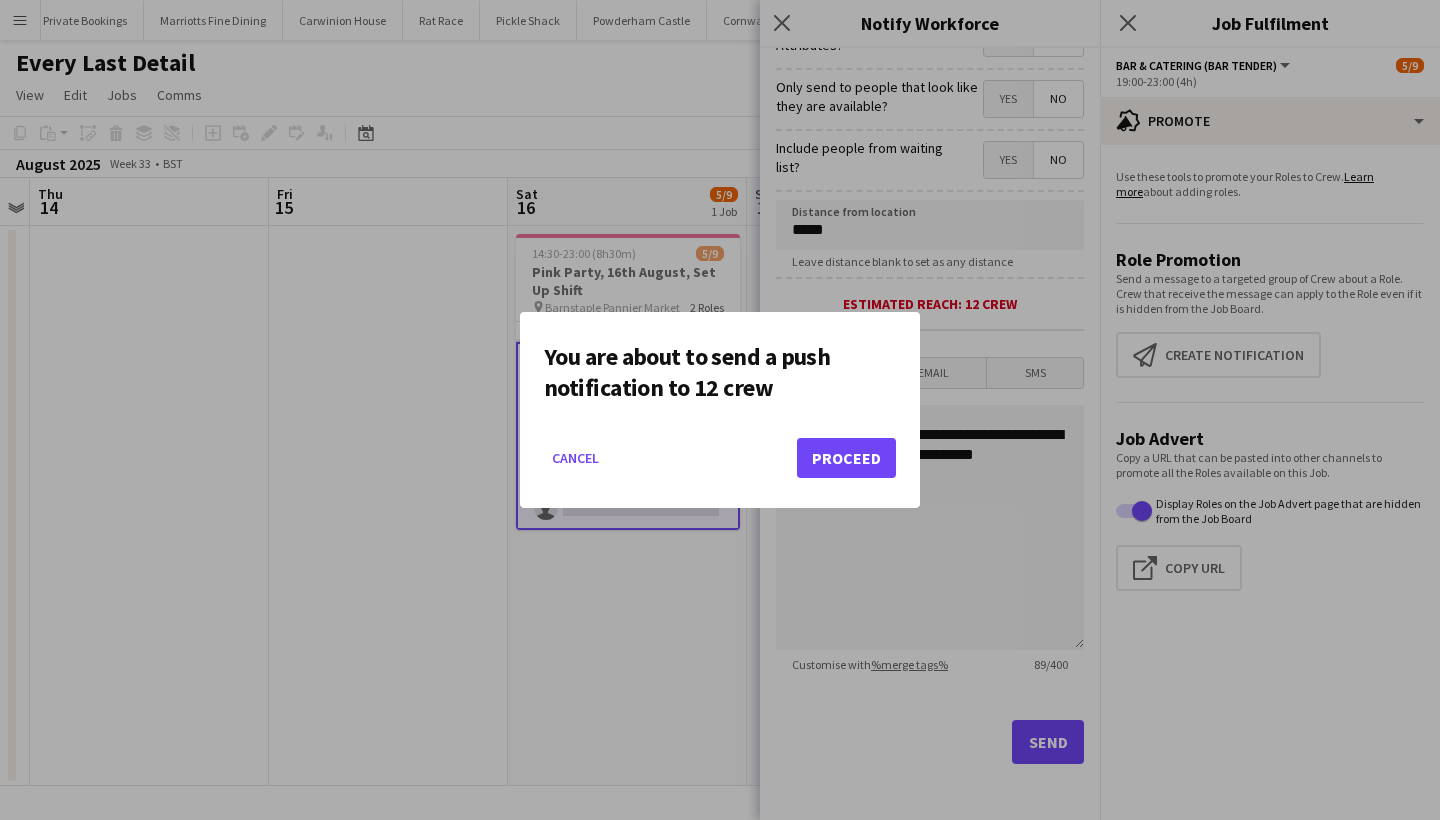 click on "Proceed" 